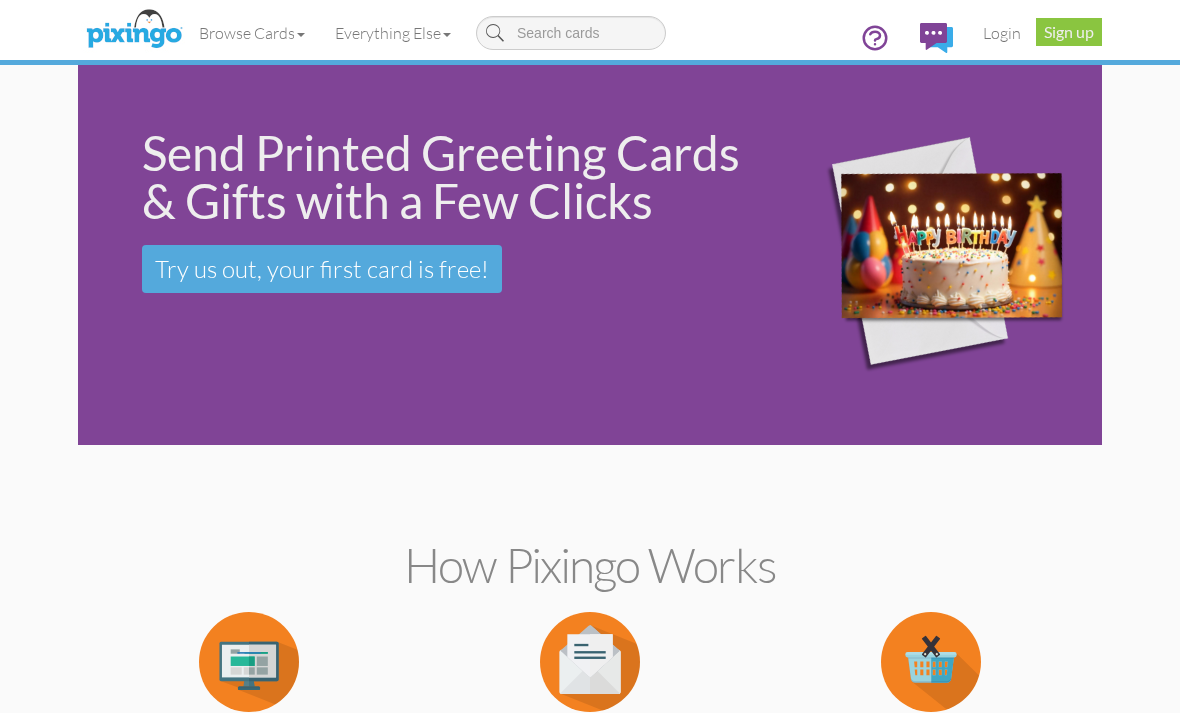 scroll, scrollTop: 0, scrollLeft: 0, axis: both 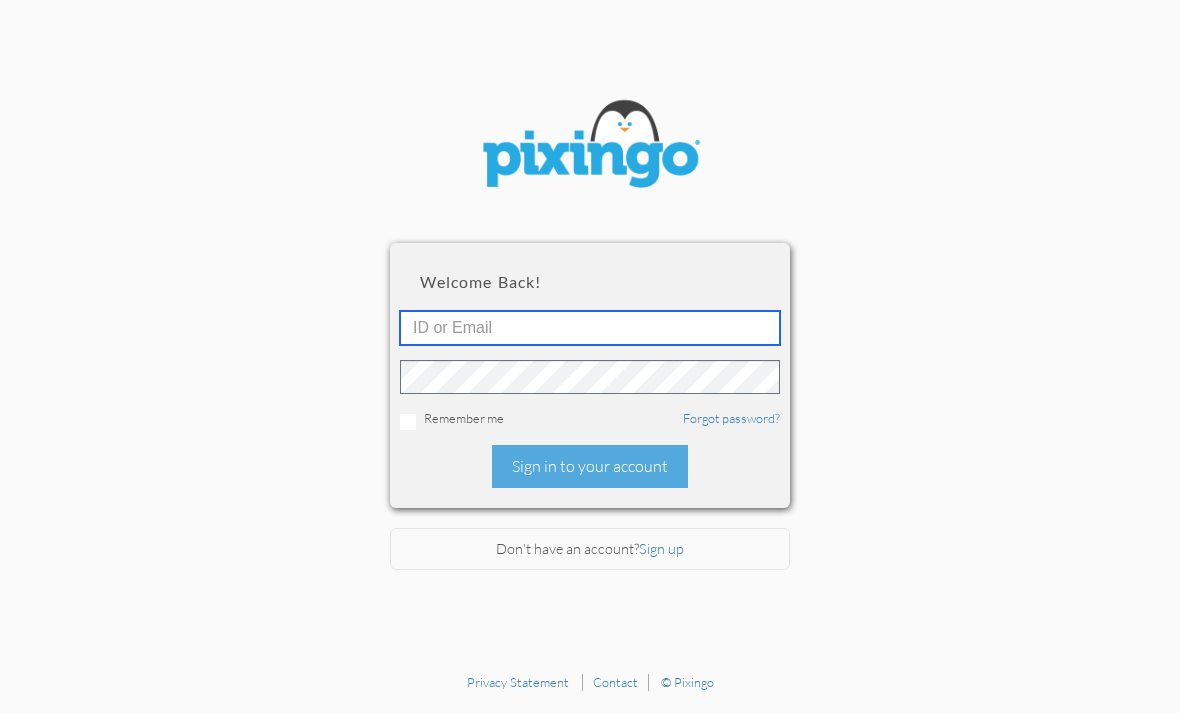 click at bounding box center [590, 328] 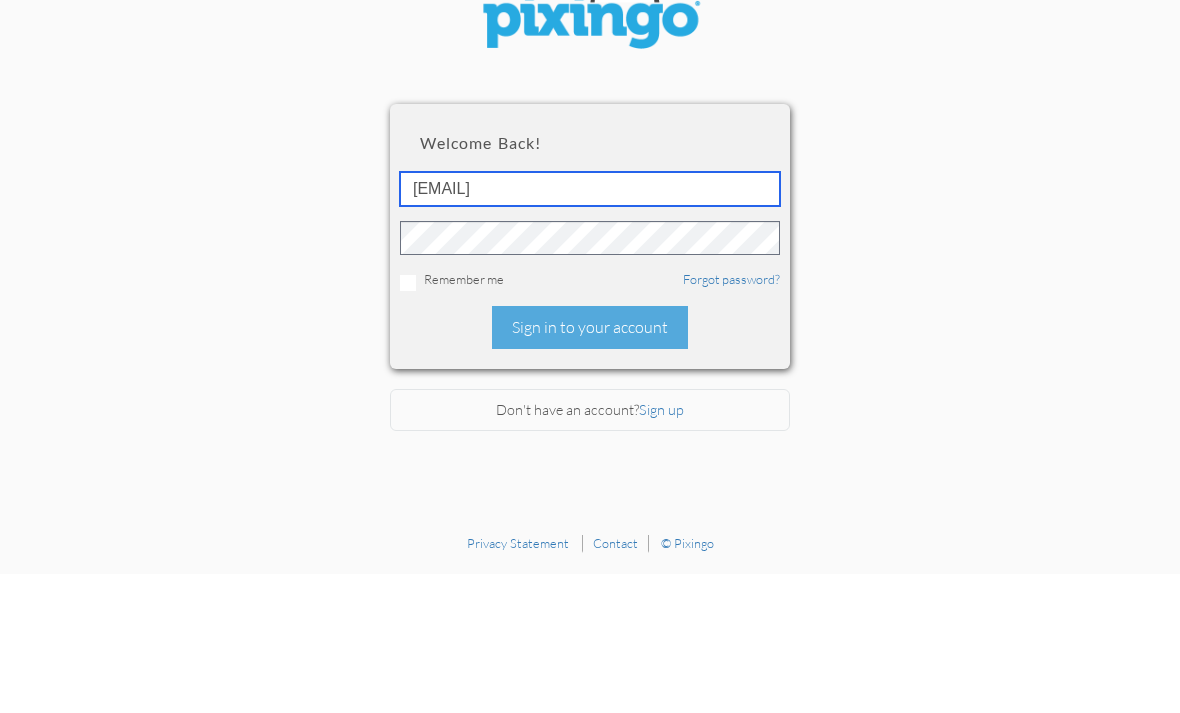 type on "Rachel@pinksandgreenstravel.com" 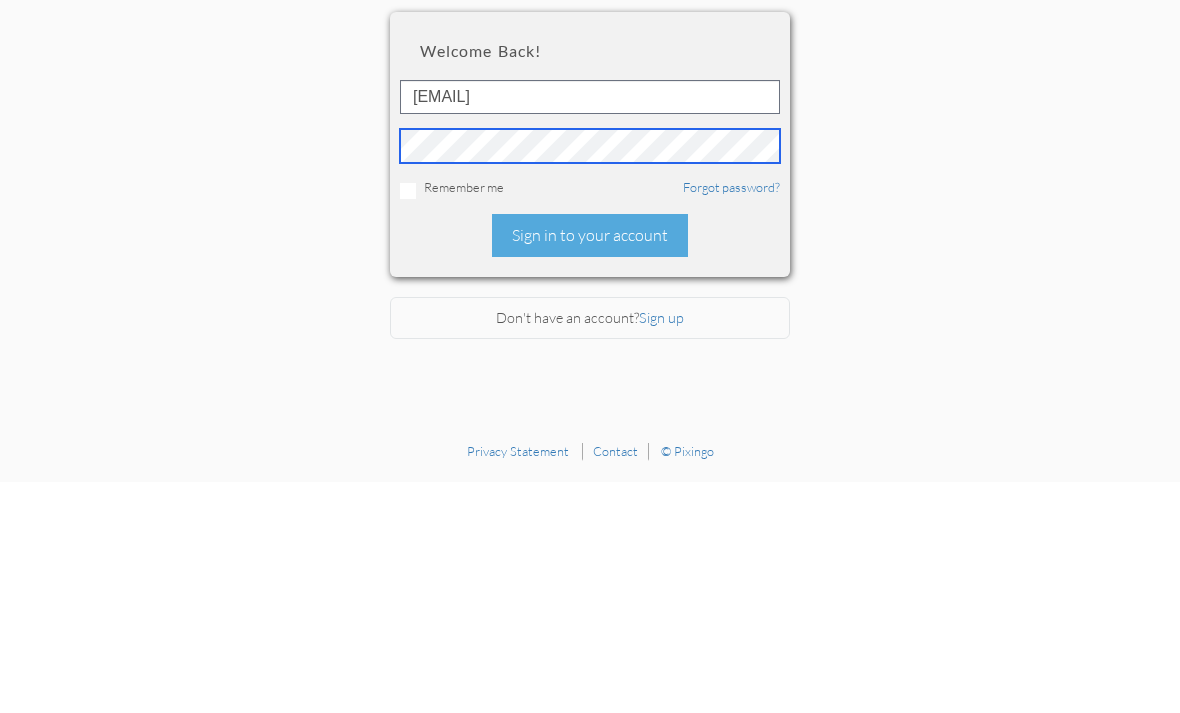 scroll, scrollTop: 64, scrollLeft: 0, axis: vertical 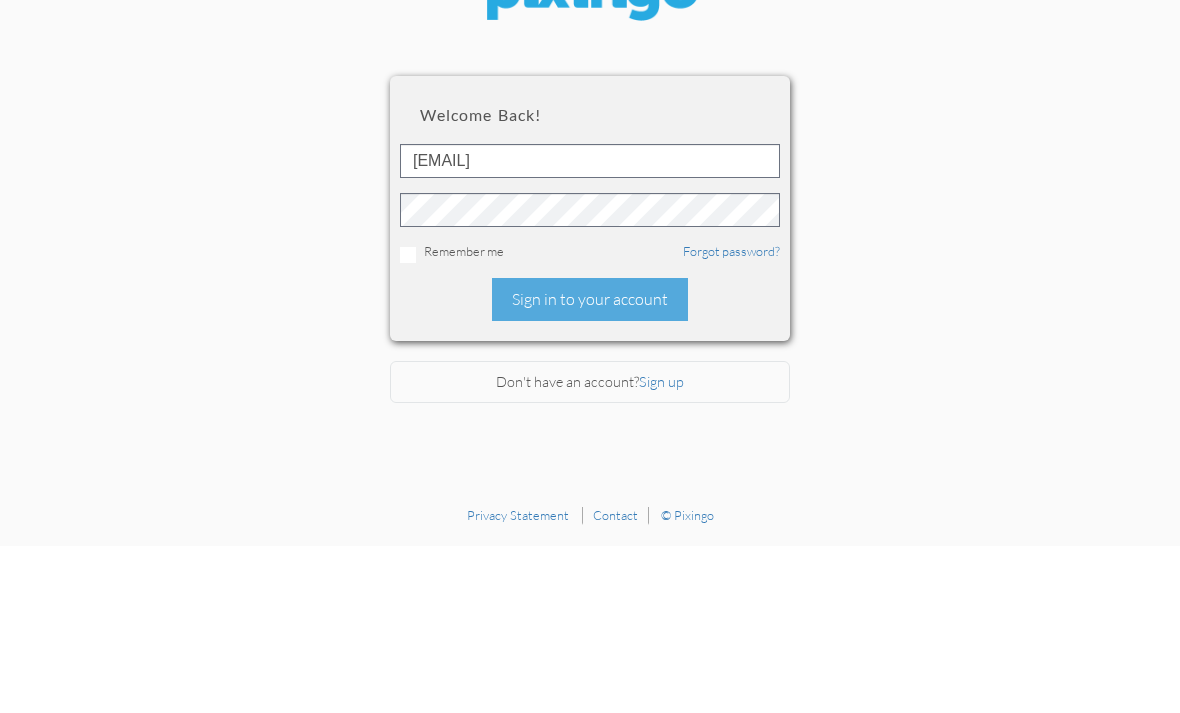 click on "Sign in to your account" at bounding box center [590, 466] 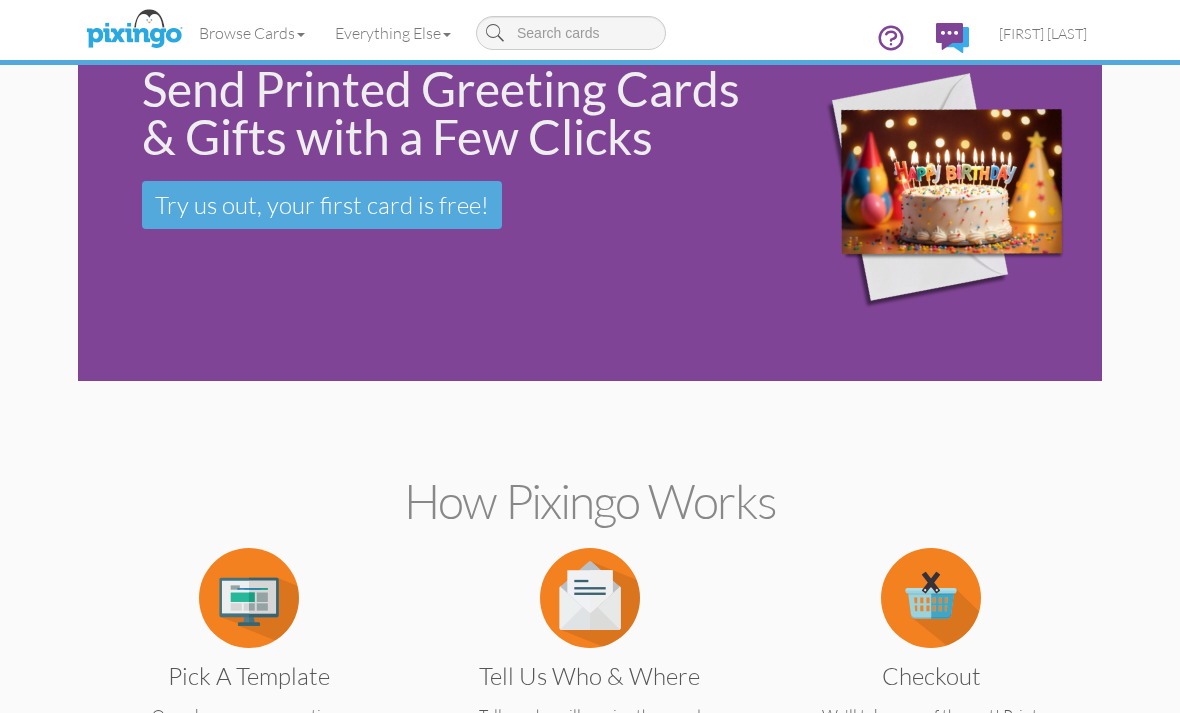 click on "[FIRST] [LAST]" at bounding box center (1043, 33) 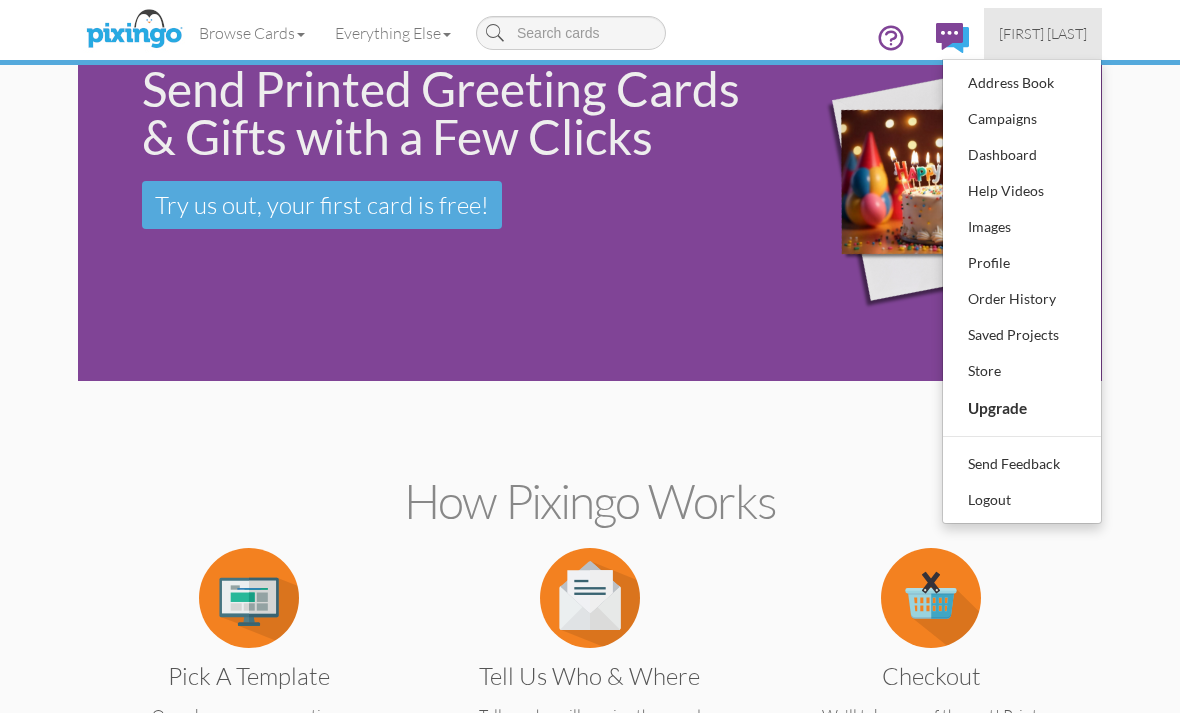 click on "Address Book" at bounding box center [1022, 83] 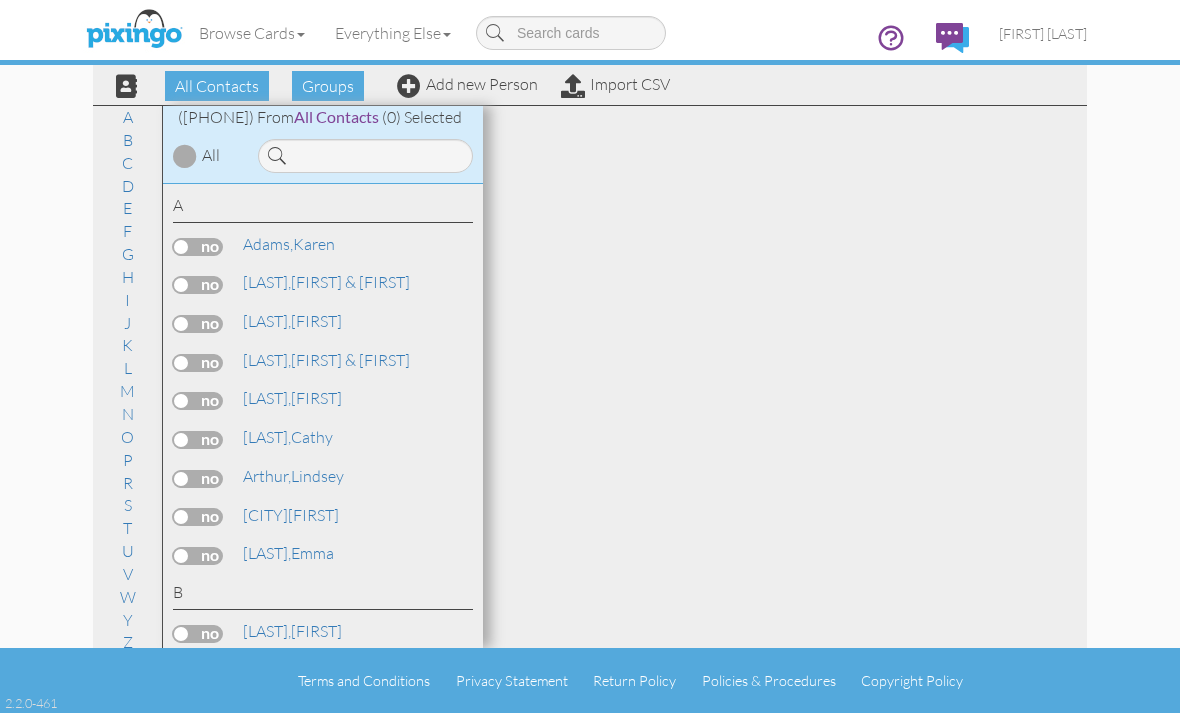 click on "H" at bounding box center (128, 277) 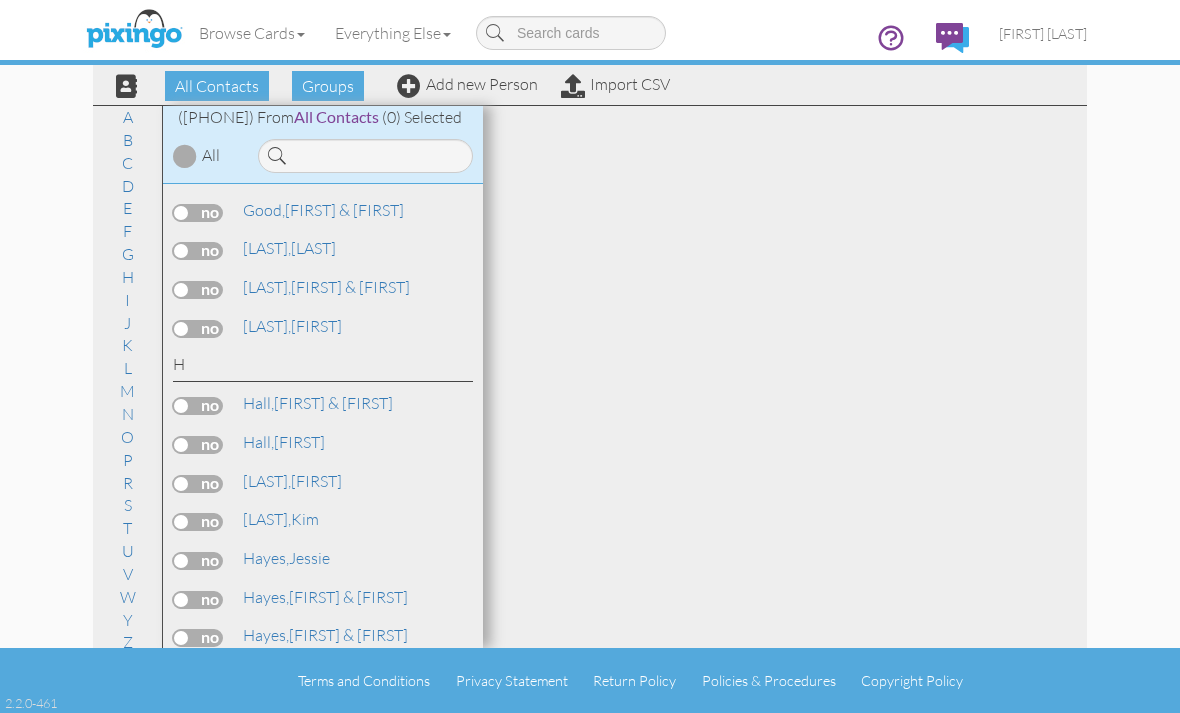 click on "Hall,
Kelly" at bounding box center (284, 442) 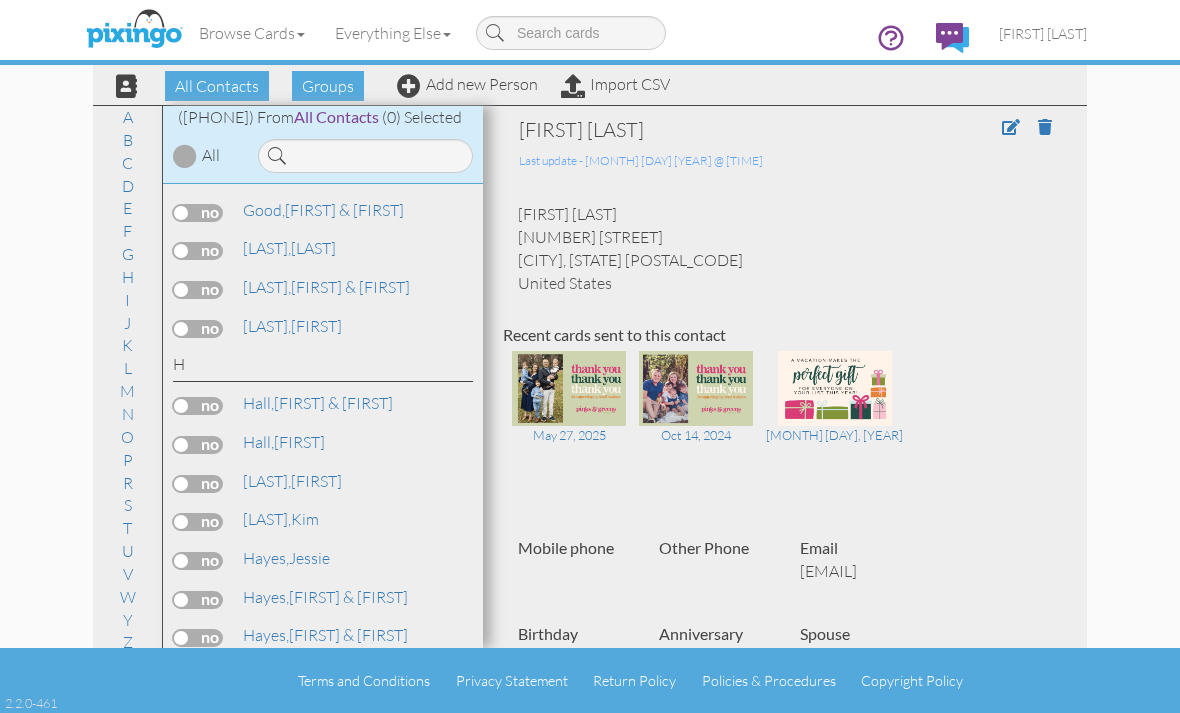 click at bounding box center [1010, 144] 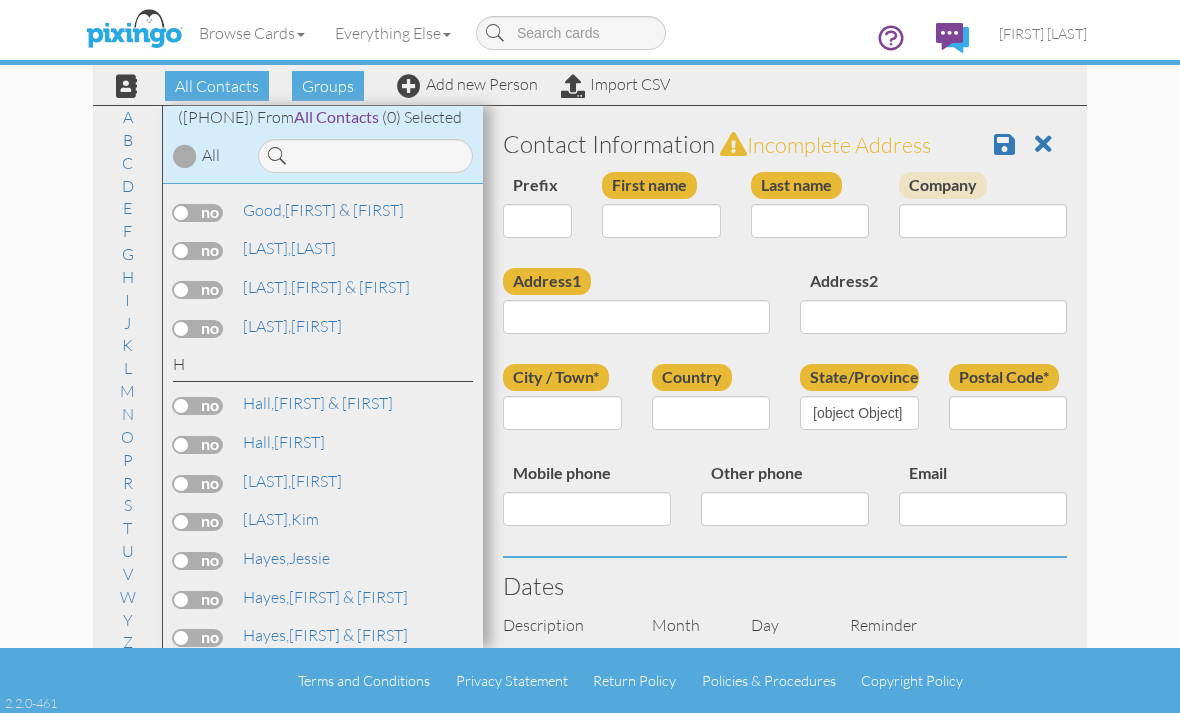 type on "[FIRST]" 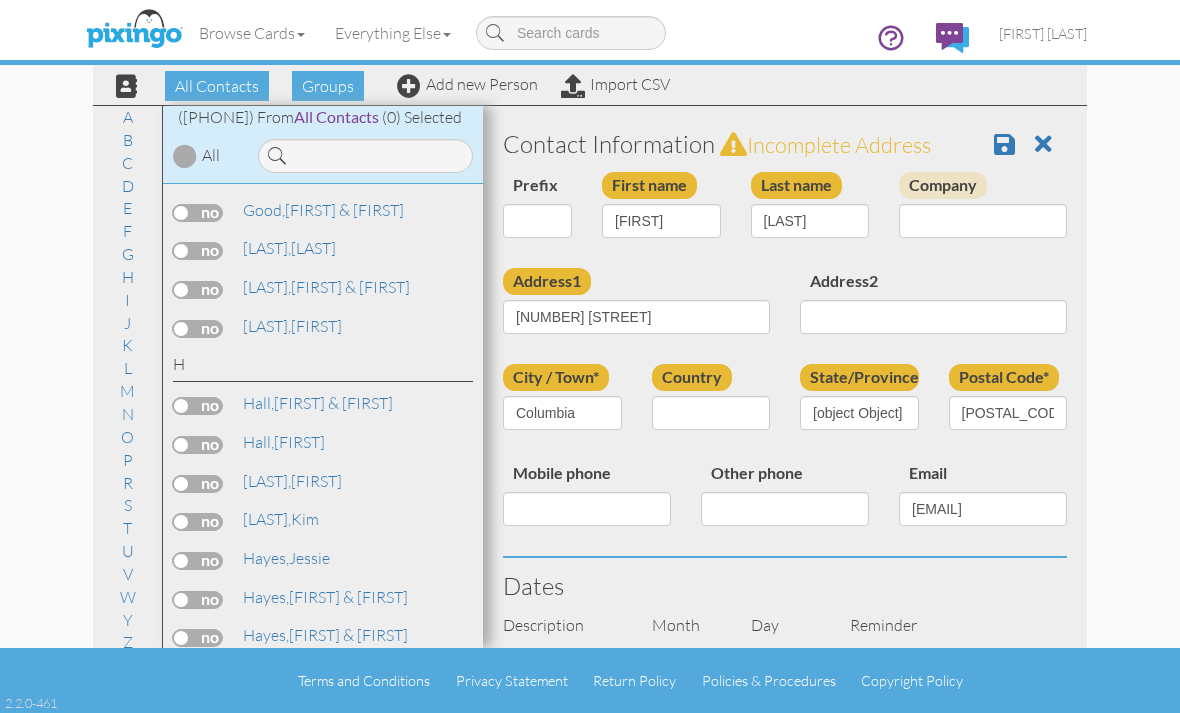 select on "object:1635" 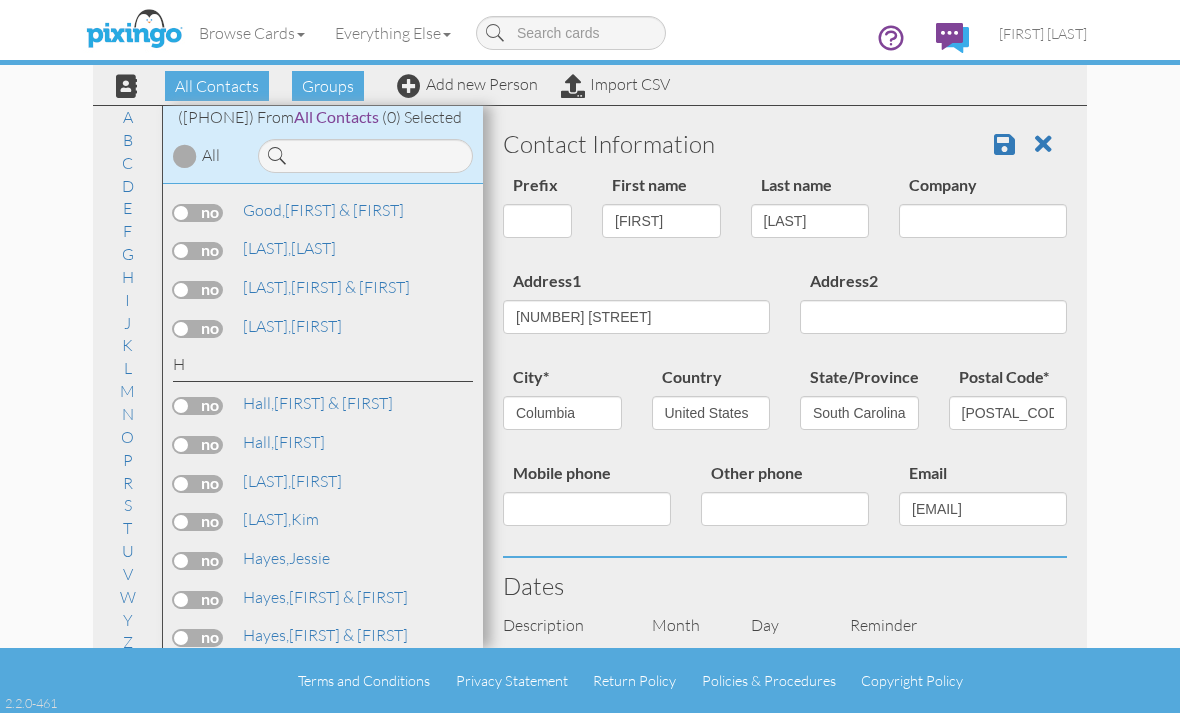 scroll, scrollTop: 33, scrollLeft: 0, axis: vertical 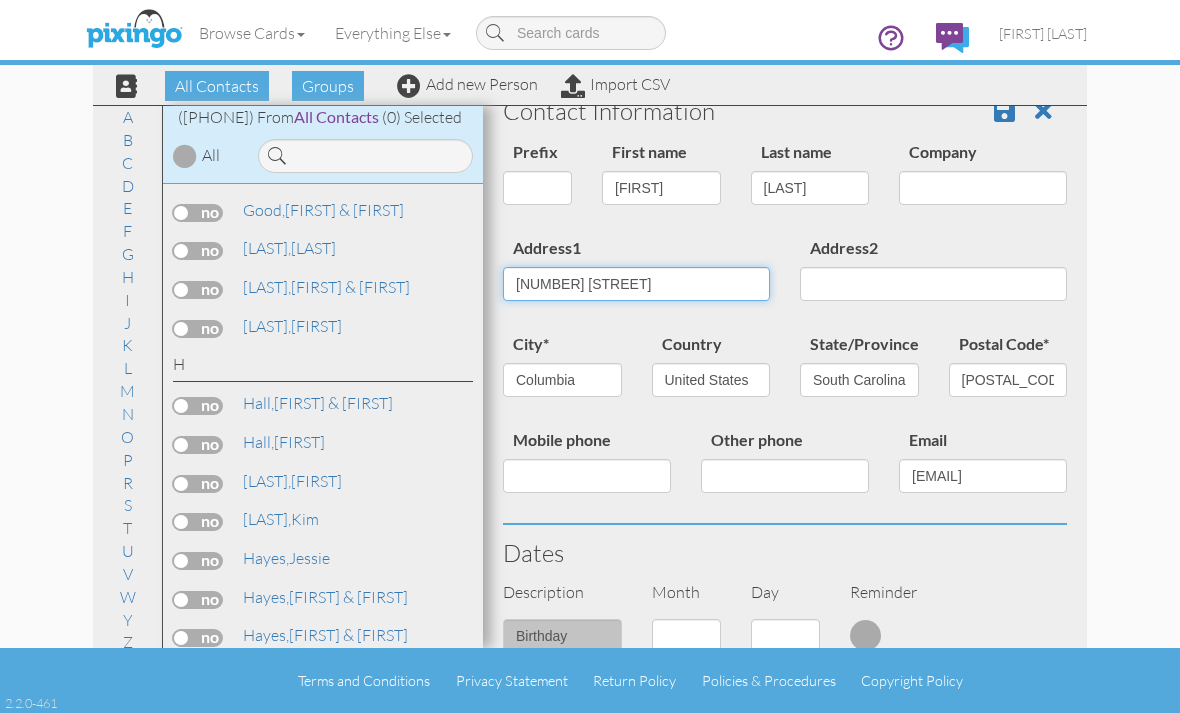 click on "300 Silver Palm Drive" at bounding box center [636, 284] 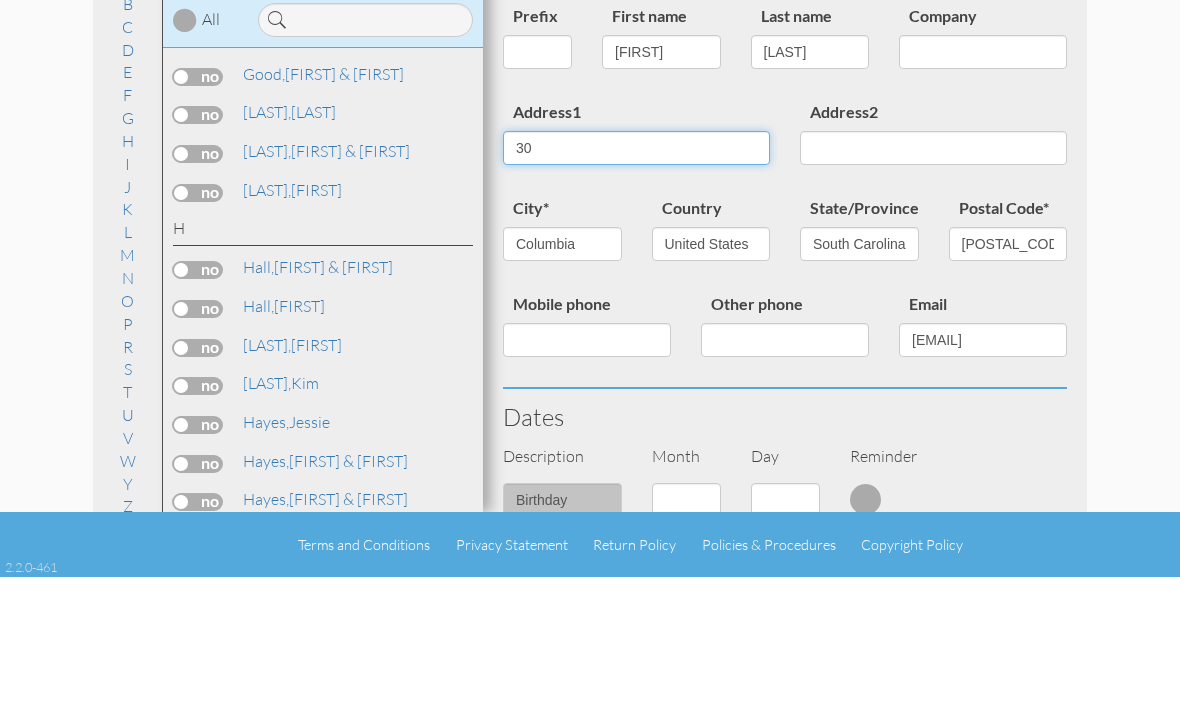 type on "3" 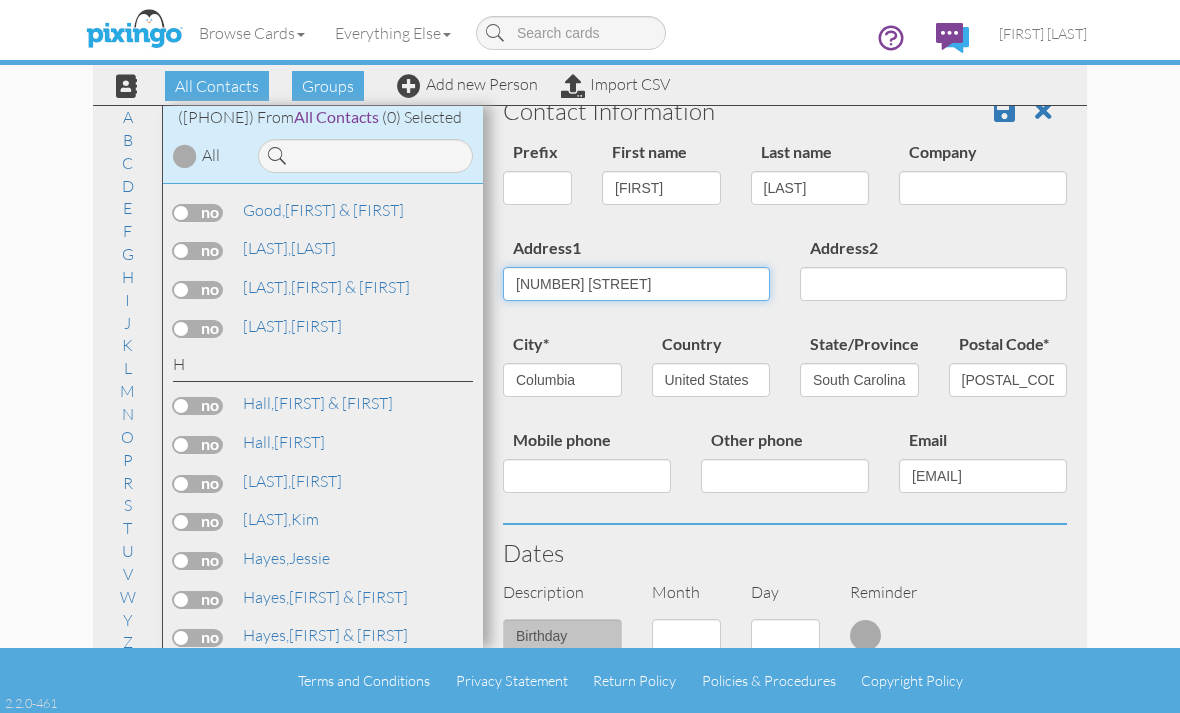 type on "101 Old Home Place" 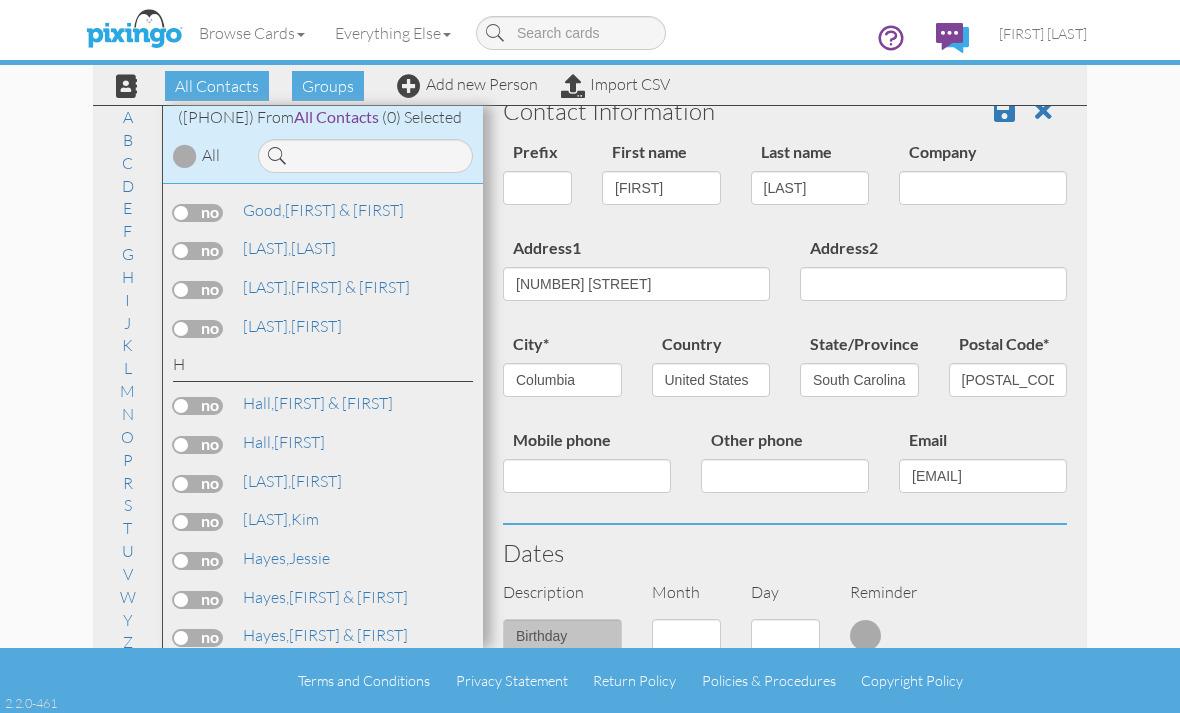 click at bounding box center (1012, 111) 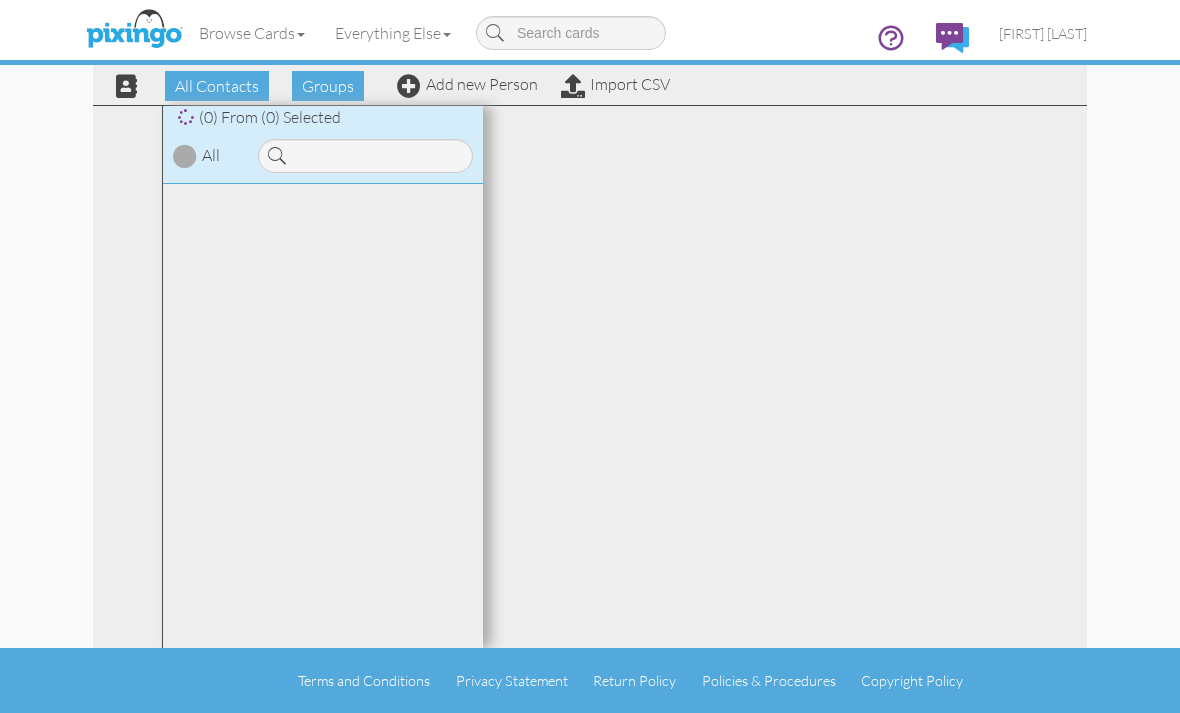 scroll, scrollTop: 0, scrollLeft: 0, axis: both 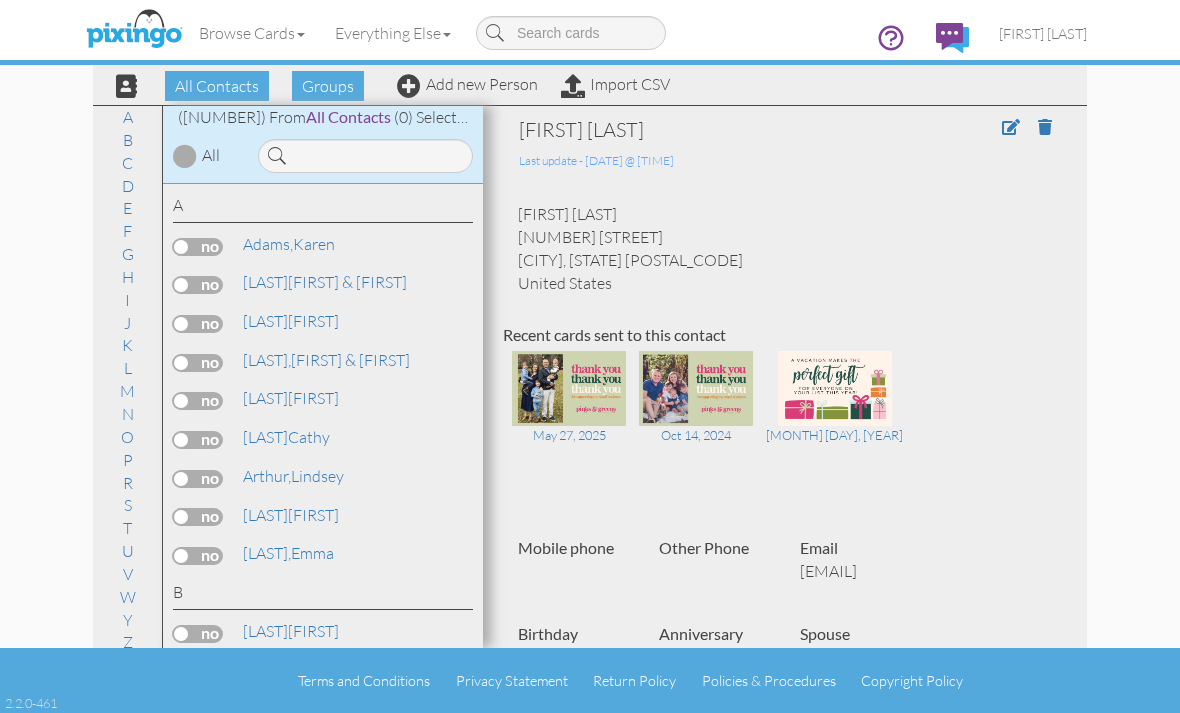 click on "T" at bounding box center [127, 528] 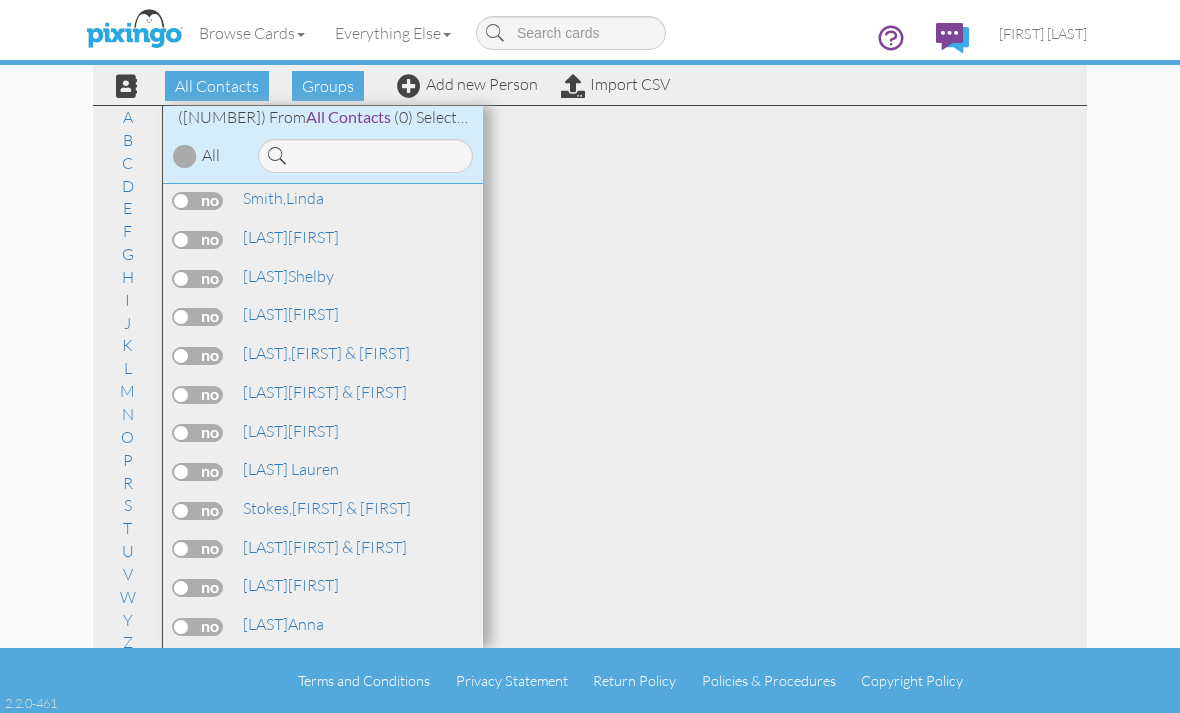 scroll, scrollTop: 10032, scrollLeft: 0, axis: vertical 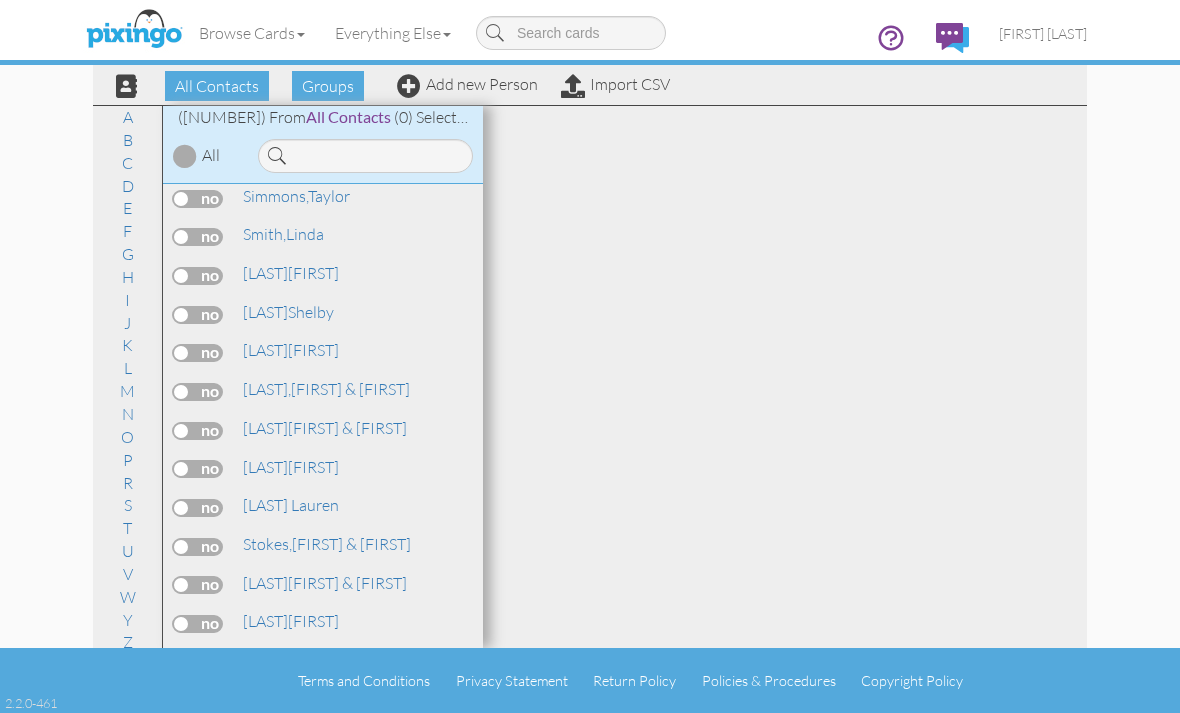 click on "P" at bounding box center [128, 460] 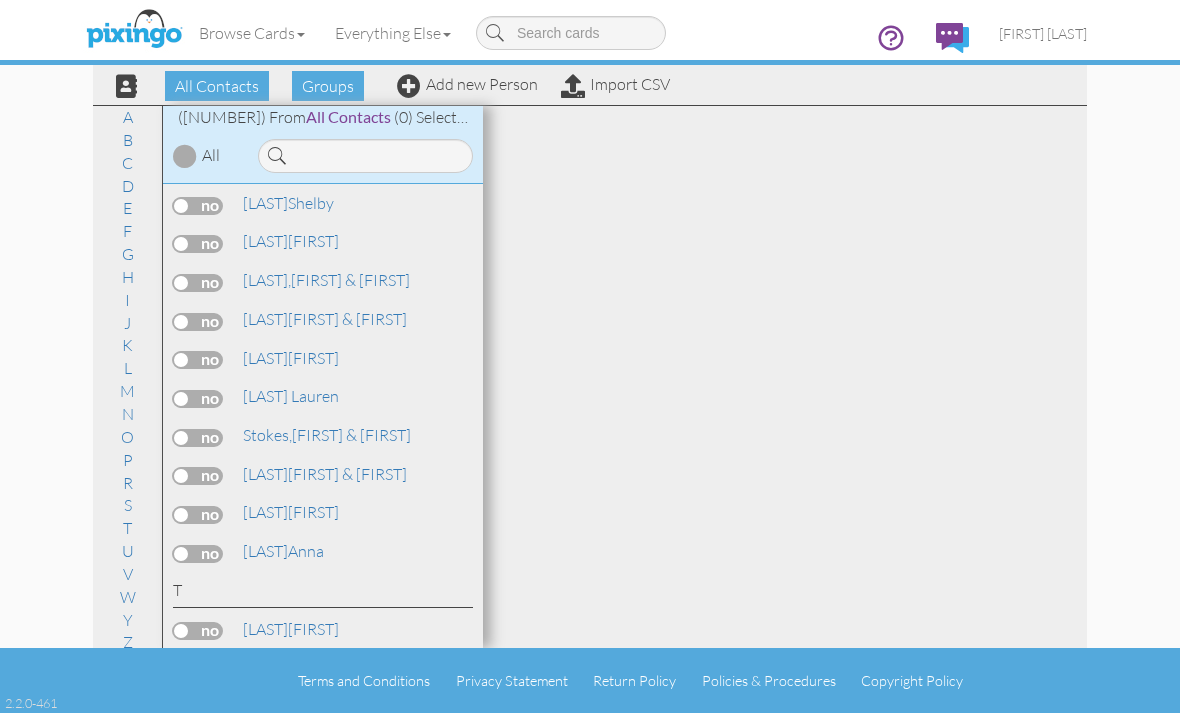 scroll, scrollTop: 10029, scrollLeft: 0, axis: vertical 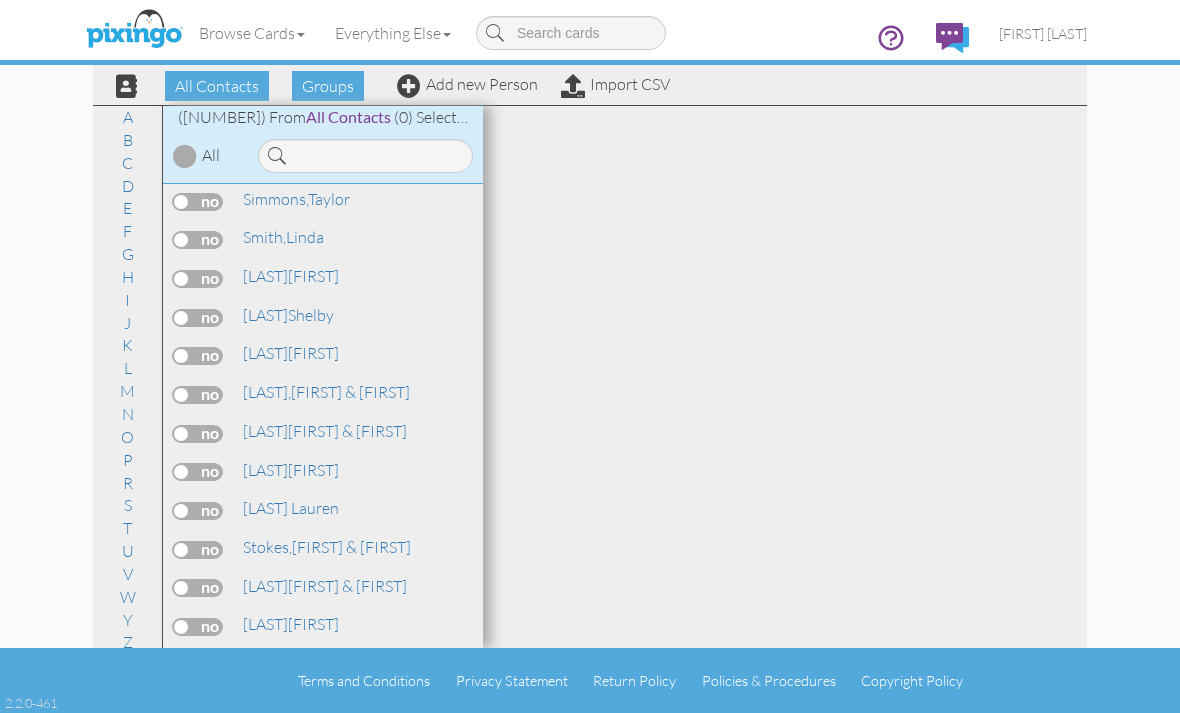 click on "Tavernier,
Kayla" at bounding box center (285, 779) 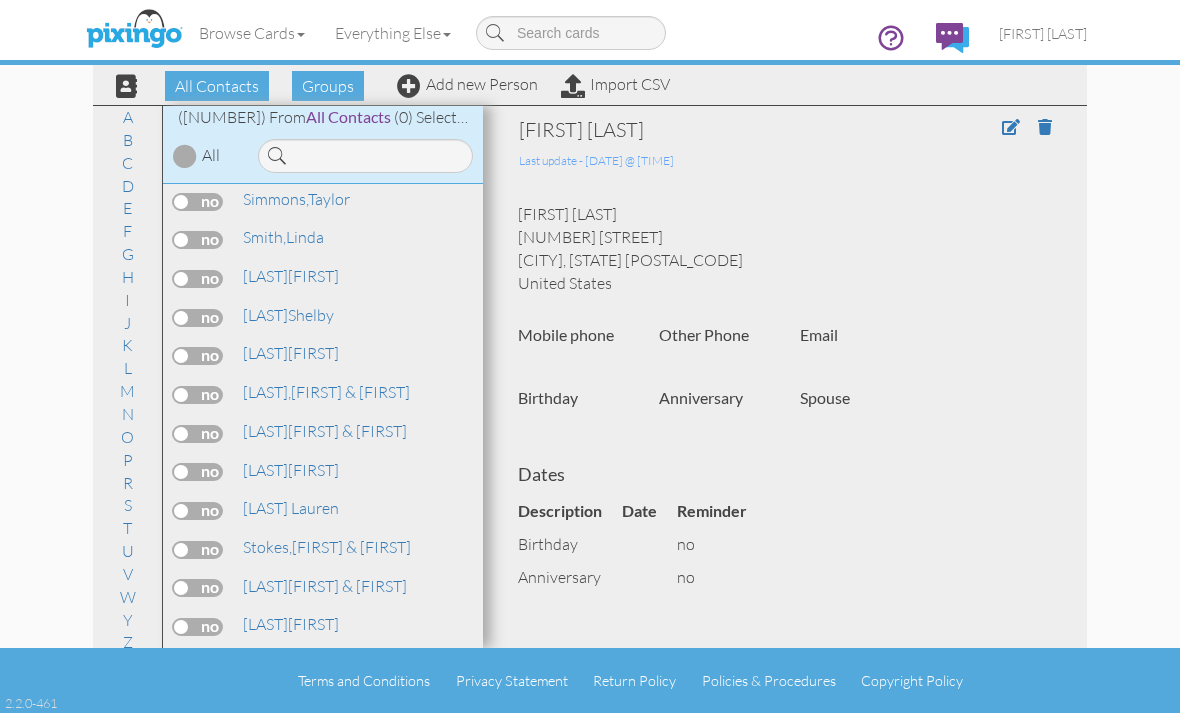 click on "Add new Person" at bounding box center [467, 84] 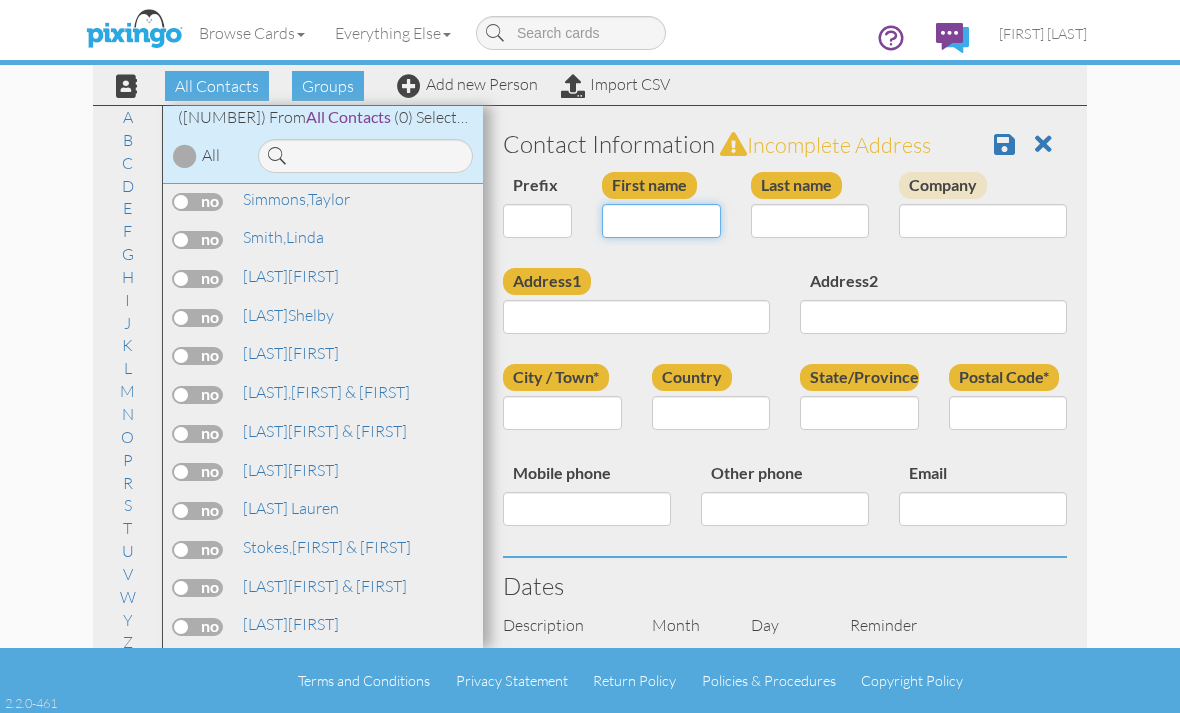 click on "First name" at bounding box center (661, 221) 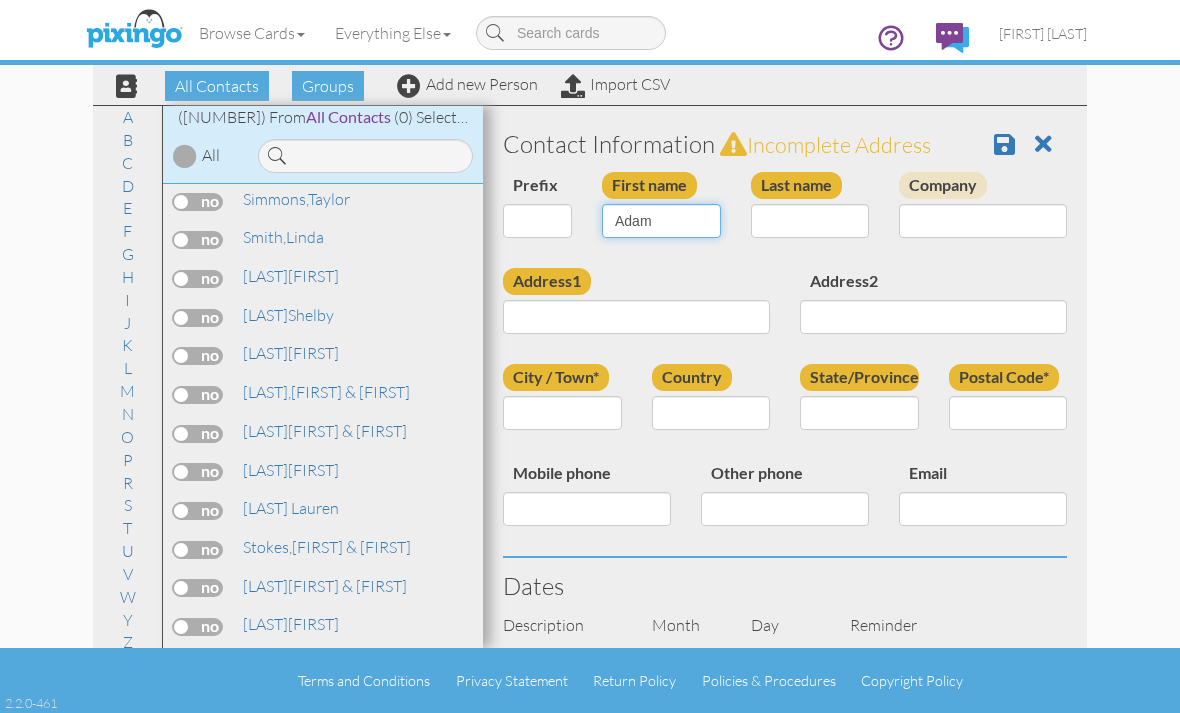 type on "Adam" 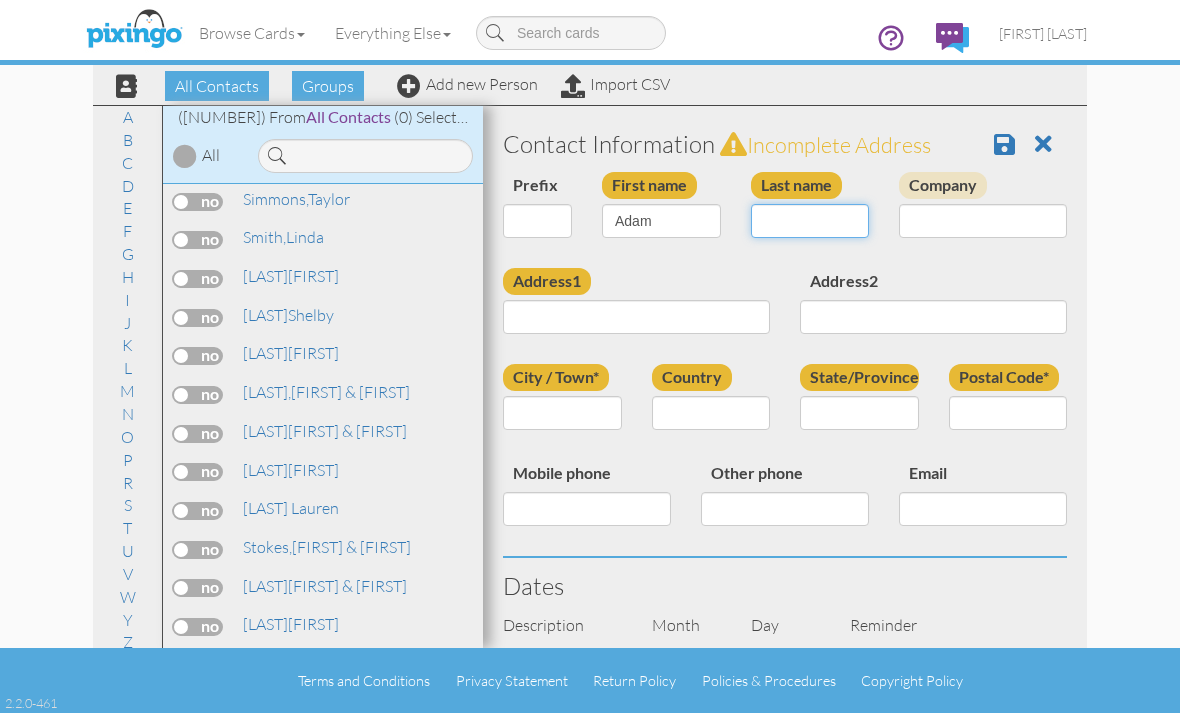 click on "Last name" at bounding box center (810, 221) 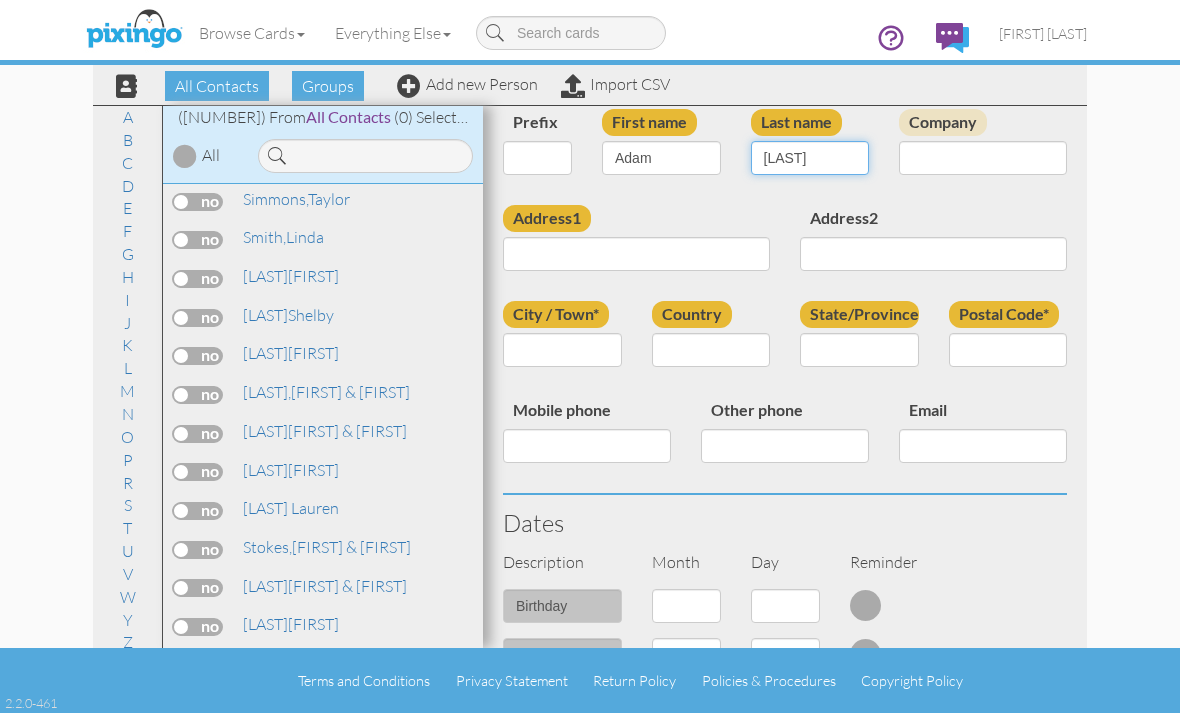 scroll, scrollTop: 64, scrollLeft: 0, axis: vertical 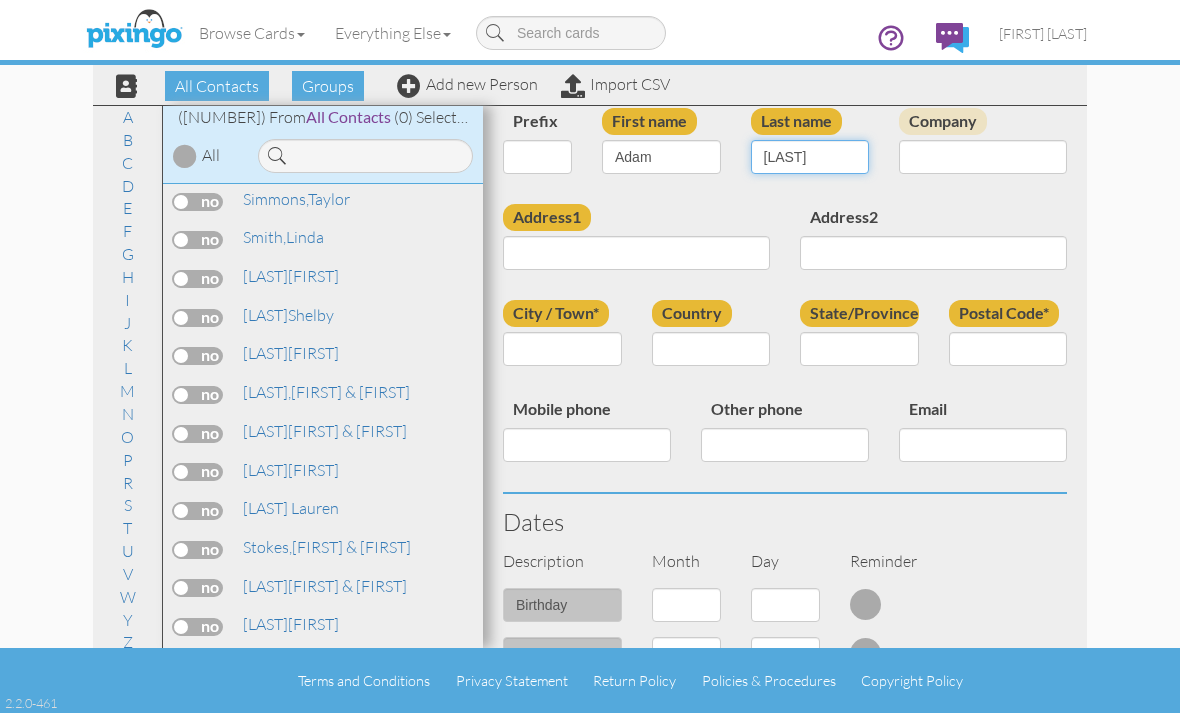 type on "[LAST]" 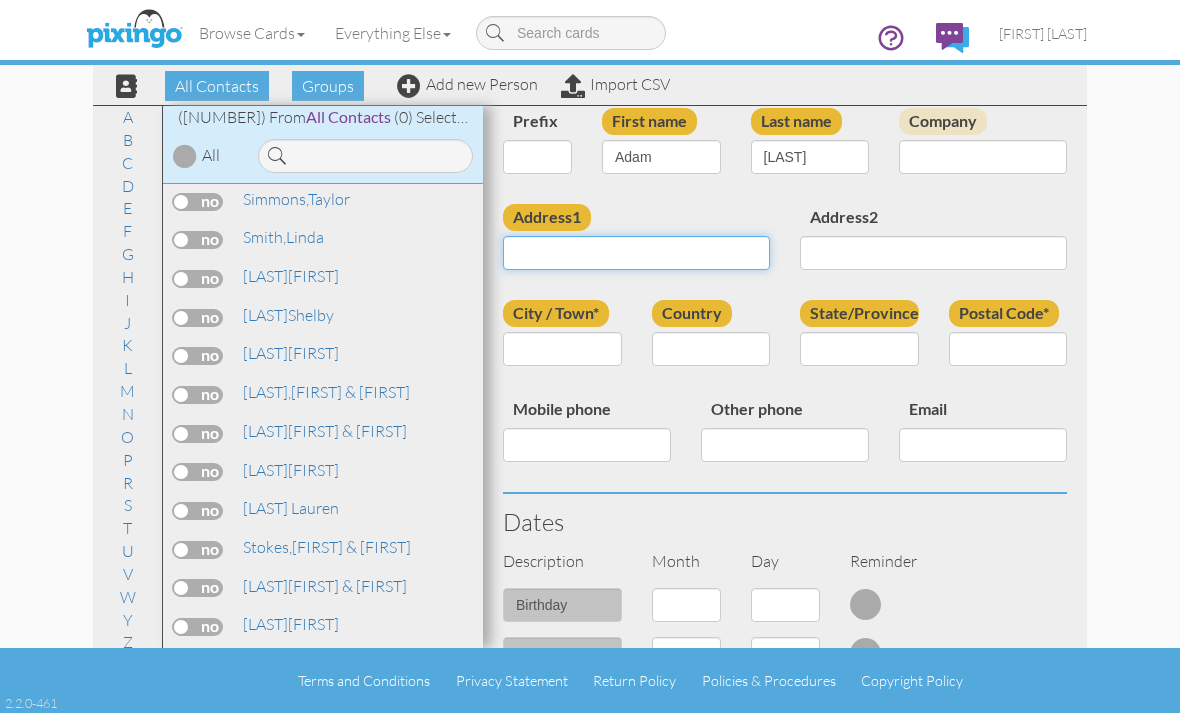 click on "Address1" at bounding box center [636, 253] 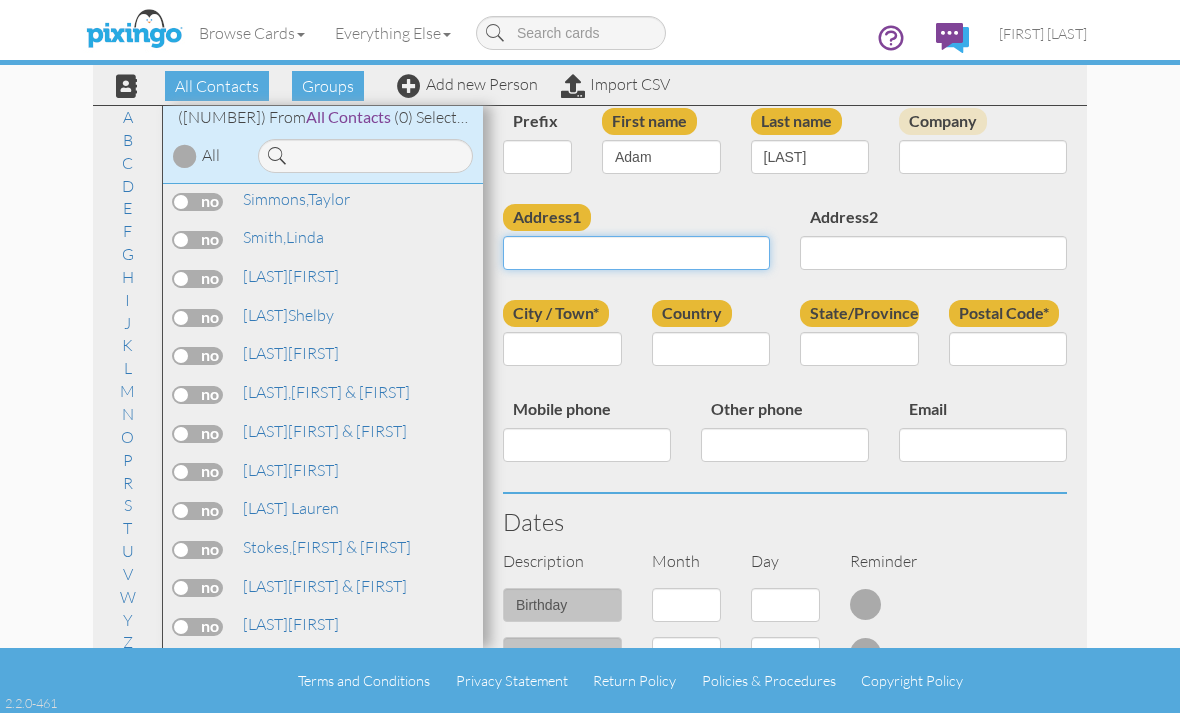 click on "Address1" at bounding box center [636, 253] 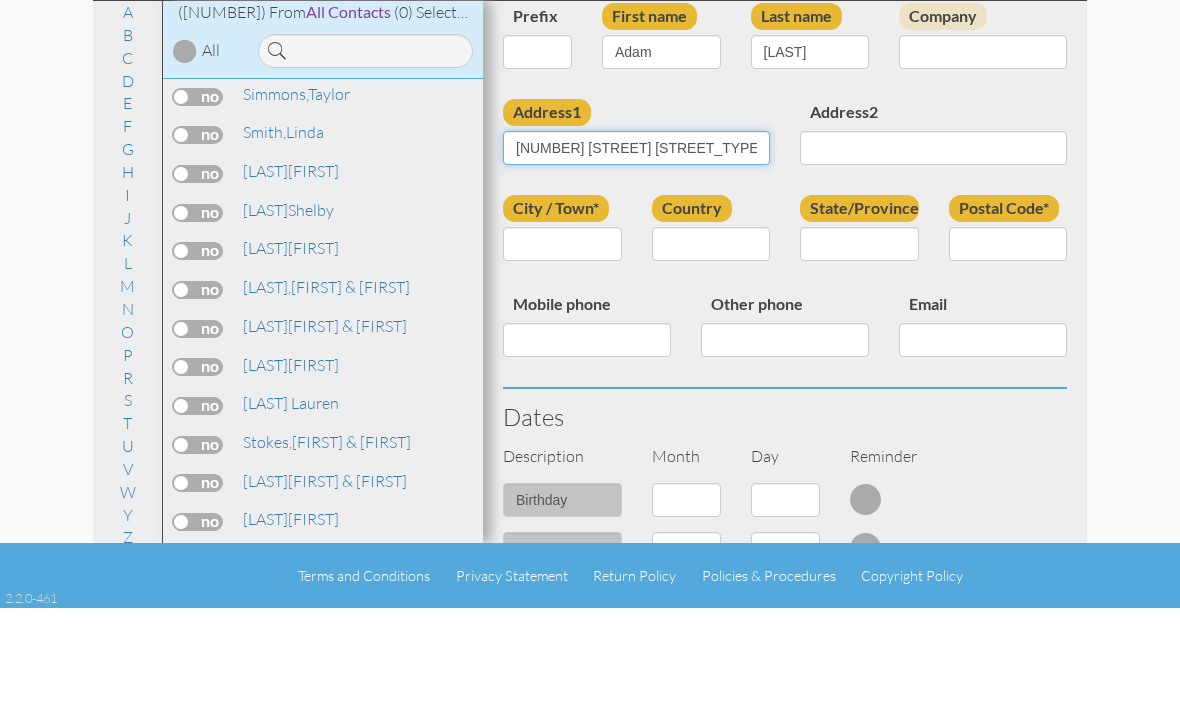 type on "[NUMBER] [STREET]" 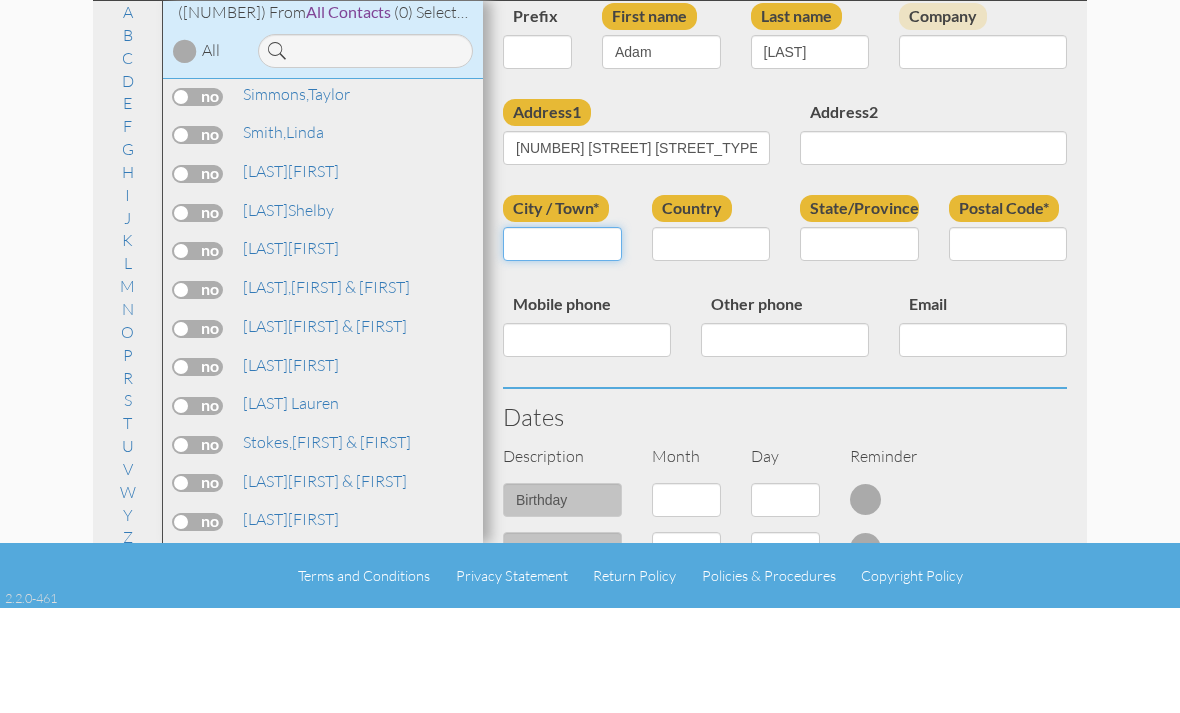 click on "City /
Town*" at bounding box center [562, 349] 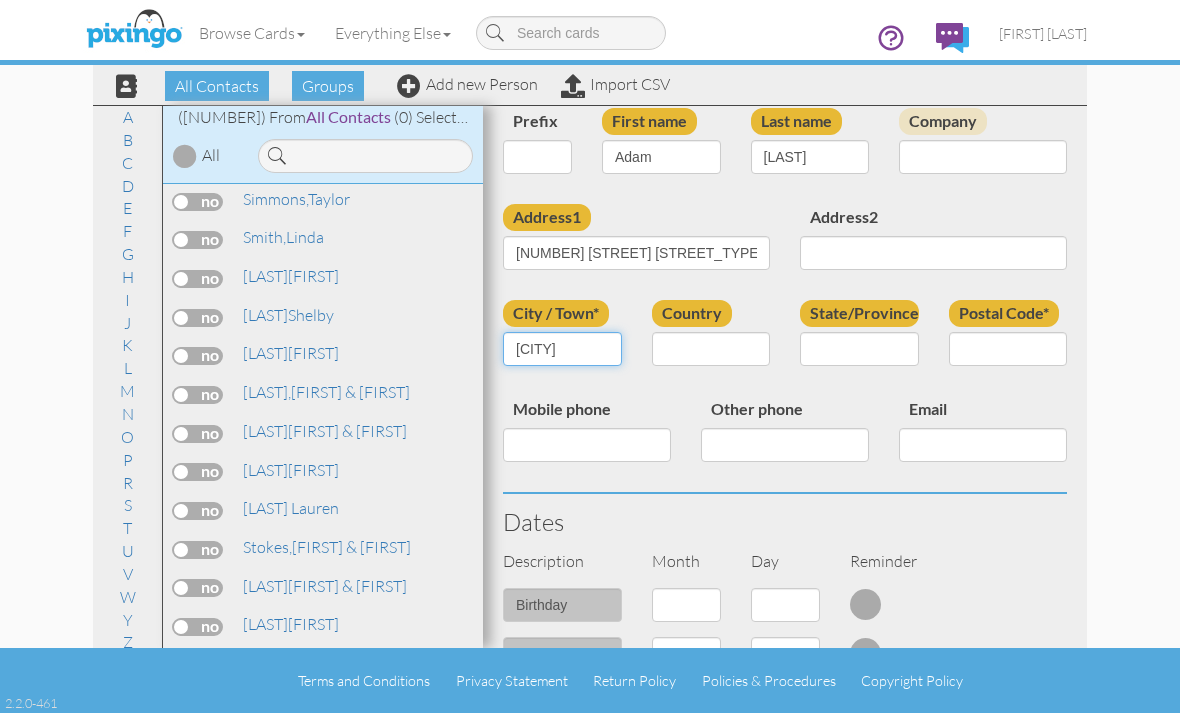 type on "Greenville" 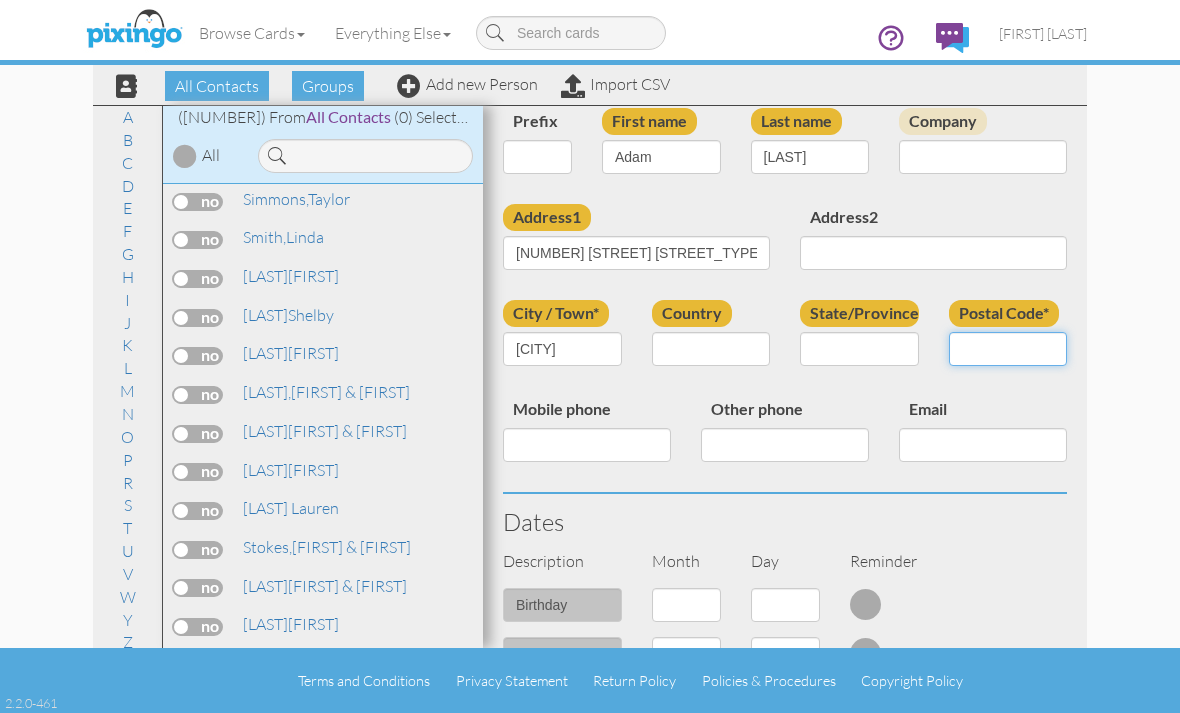 click on "Postal Code*" at bounding box center (1008, 349) 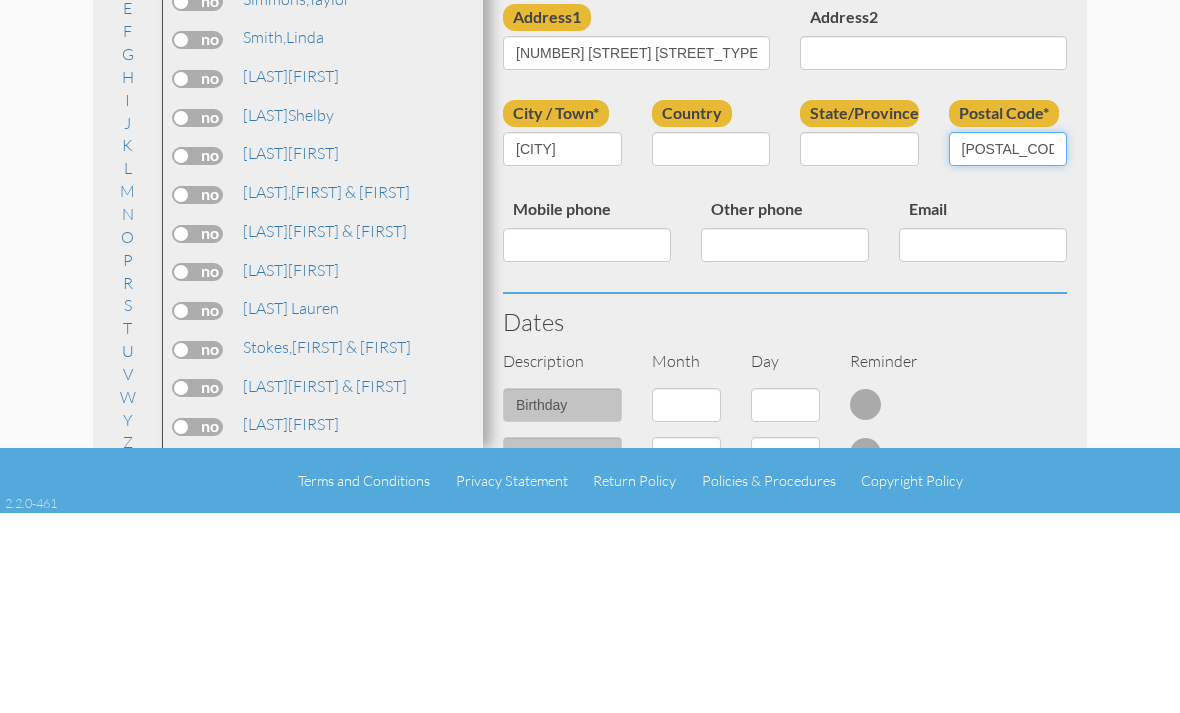 type on "29607" 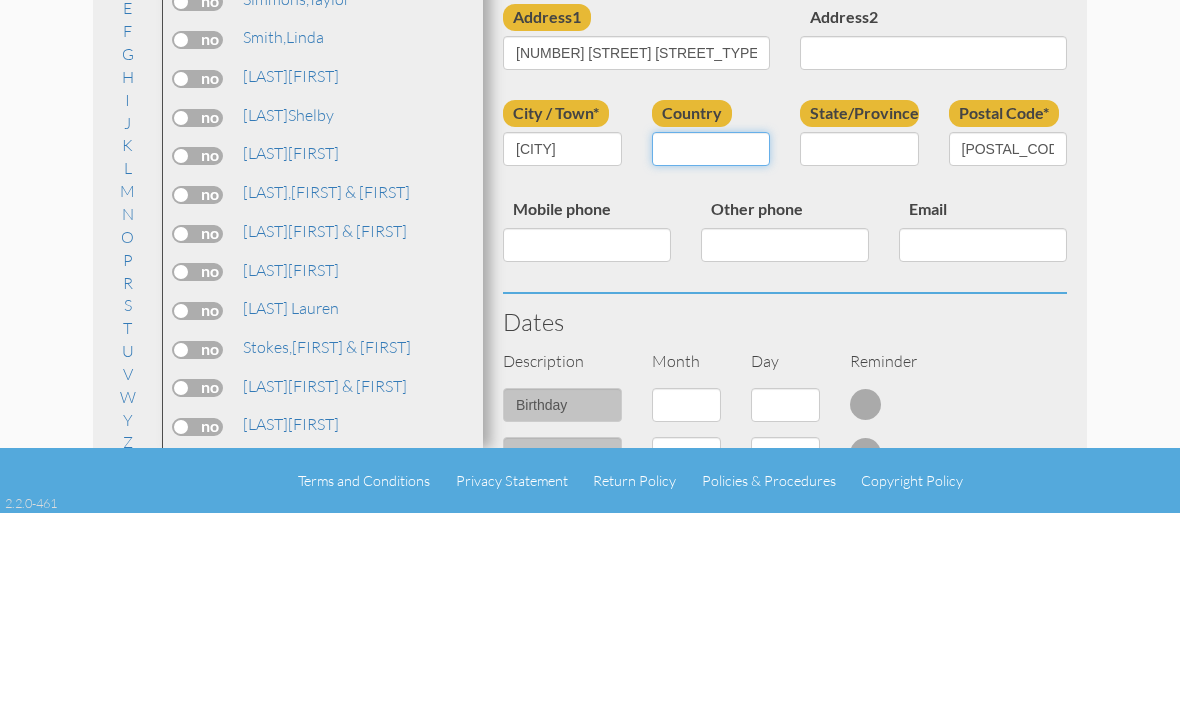 click on "United States -------------- Afghanistan Albania Algeria American Samoa Andorra Angola Anguilla Antarctica Antigua and Barbuda Argentina Armenia Aruba Australia Austria Azerbaijan Bahamas Bahrain Bangladesh Barbados Belarus Belgium Belize Benin Bermuda Bhutan Bolivia Bosnia and Herzegovina Botswana Bouvet Island Brazil British Indian Ocean Territory Brunei Darussalam Bulgaria Burkina Faso Burundi Cambodia Cameroon Canada Cape Verde Cayman Islands Central African Republic Chad Chile China Christmas Island Cocos (Keeling) Islands Colombia Comoros Congo Congo, The Democratic Republic of the Cook Islands Costa Rica Cote D'Ivoire Croatia Cuba Cyprus Czech Republic Denmark Djibouti Dominica Dominican Republic Ecuador Egypt El Salvador Equatorial Guinea Eritrea Estonia Ethiopia Falkland Islands (Malvinas) Faroe Islands Fiji Finland France French Guiana French Polynesia French Southern Territories Gabon Gambia Georgia Germany Ghana Gibraltar Greece Greenland Grenada Guadeloupe Guam Guatemala Guernsey Guinea Guyana" at bounding box center (711, 349) 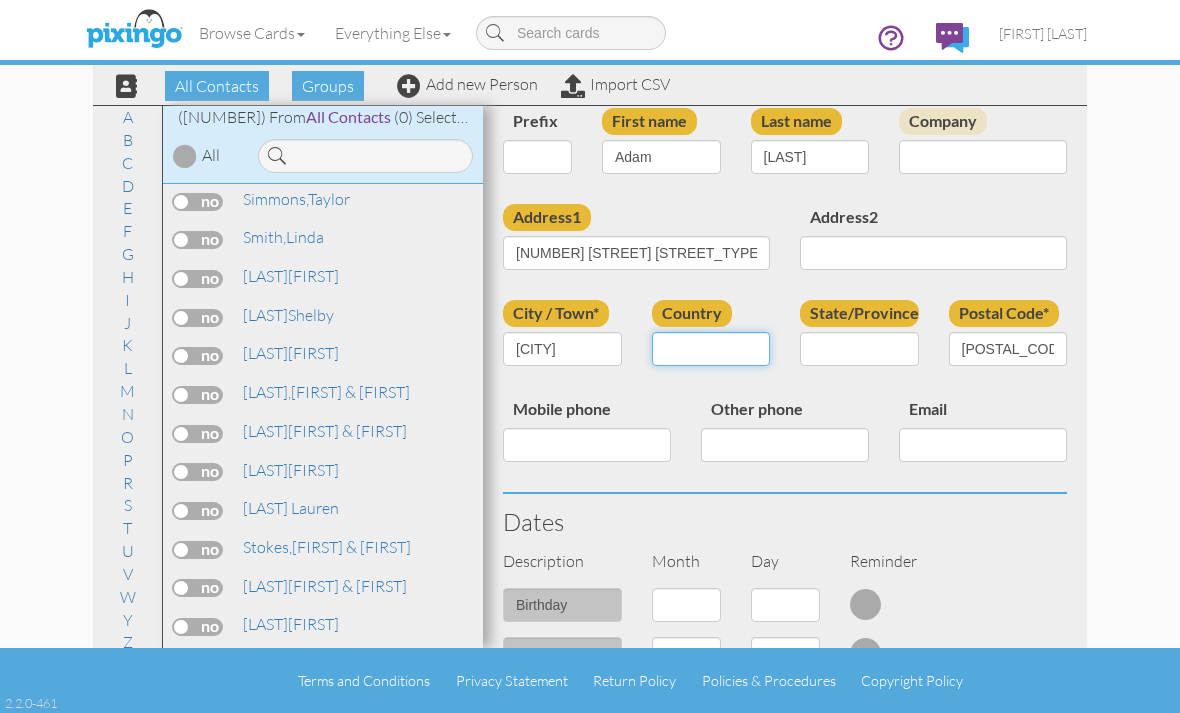 select on "object:1111" 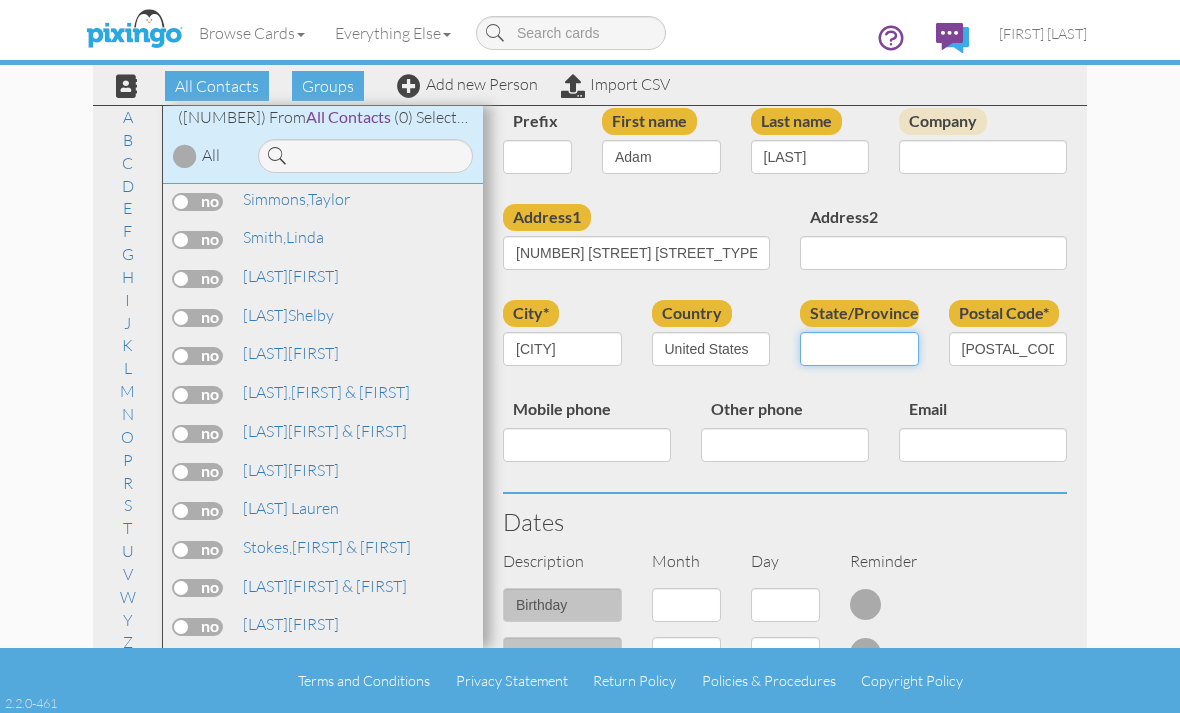 click on "AA (Military) AE (Military) Alabama Alaska American Samoa AP (Military) Arizona Arkansas California Colorado Connecticut Delaware District Of Columbia Federated States Of Micronesia Florida Georgia Guam Hawaii Idaho Illinois Indiana Iowa Kansas Kentucky Louisiana Maine Marshall Islands Maryland Massachusetts Michigan Minnesota Mississippi Missouri Montana Nebraska Nevada New Hampshire New Jersey New Mexico New York North Carolina North Dakota Northern Mariana Islands Ohio Oklahoma Oregon Palau Pennsylvania Puerto Rico Rhode Island South Carolina South Dakota Tennessee Texas Utah Vermont Virgin Islands Virginia Washington West Virginia Wisconsin Wyoming" at bounding box center (859, 349) 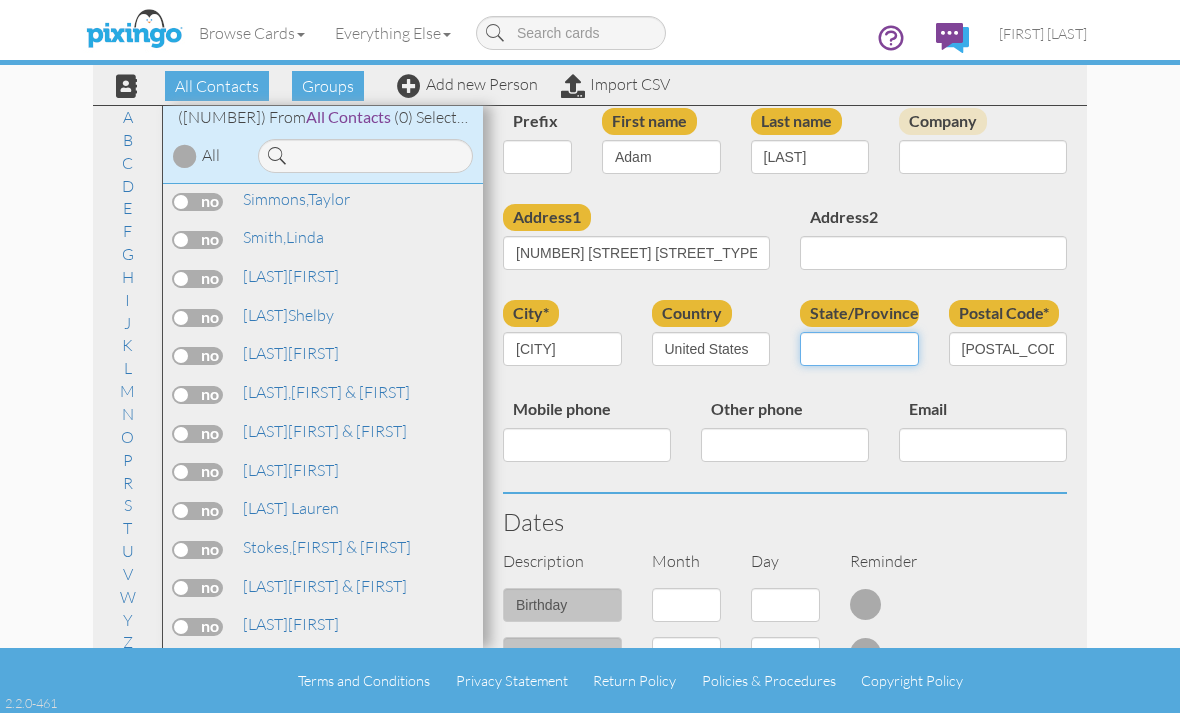 select on "object:1406" 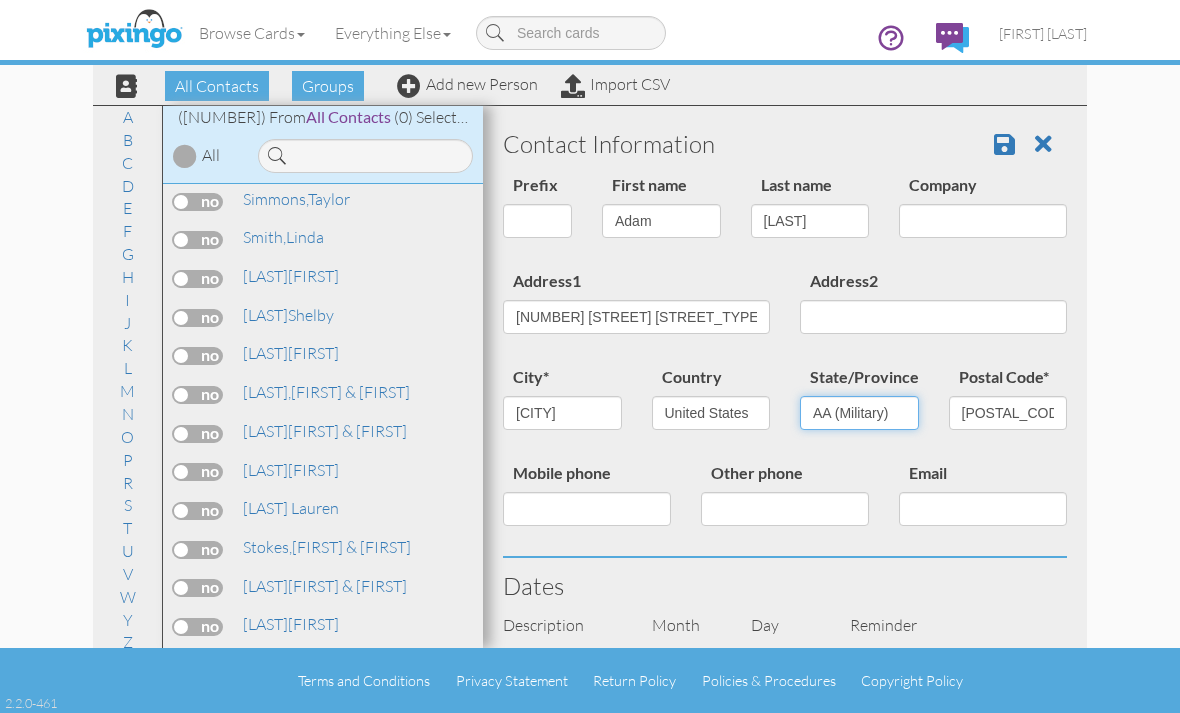 scroll, scrollTop: 0, scrollLeft: 0, axis: both 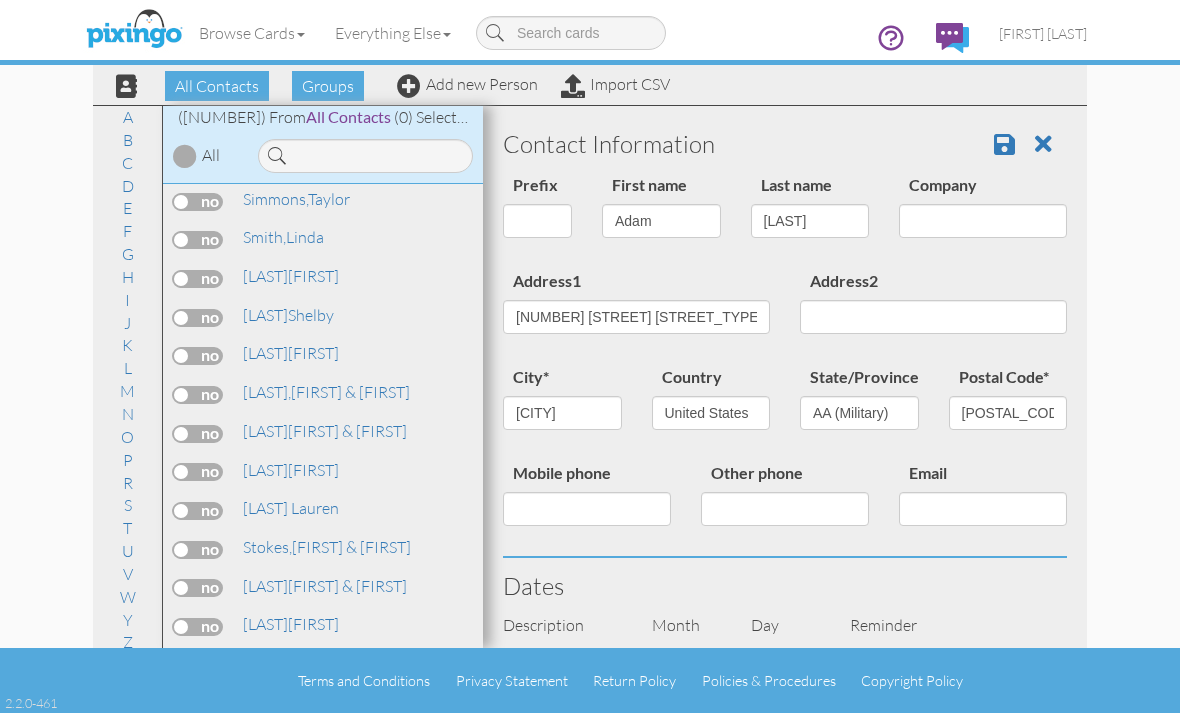 click at bounding box center [1004, 144] 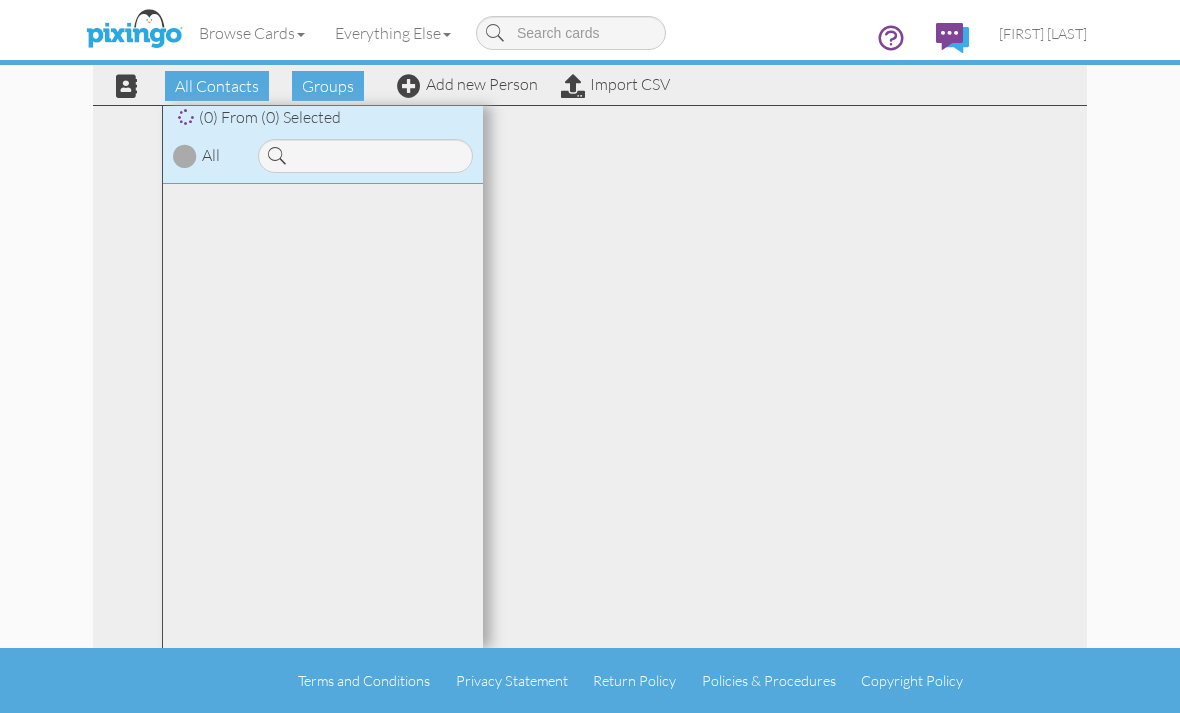 scroll, scrollTop: 0, scrollLeft: 0, axis: both 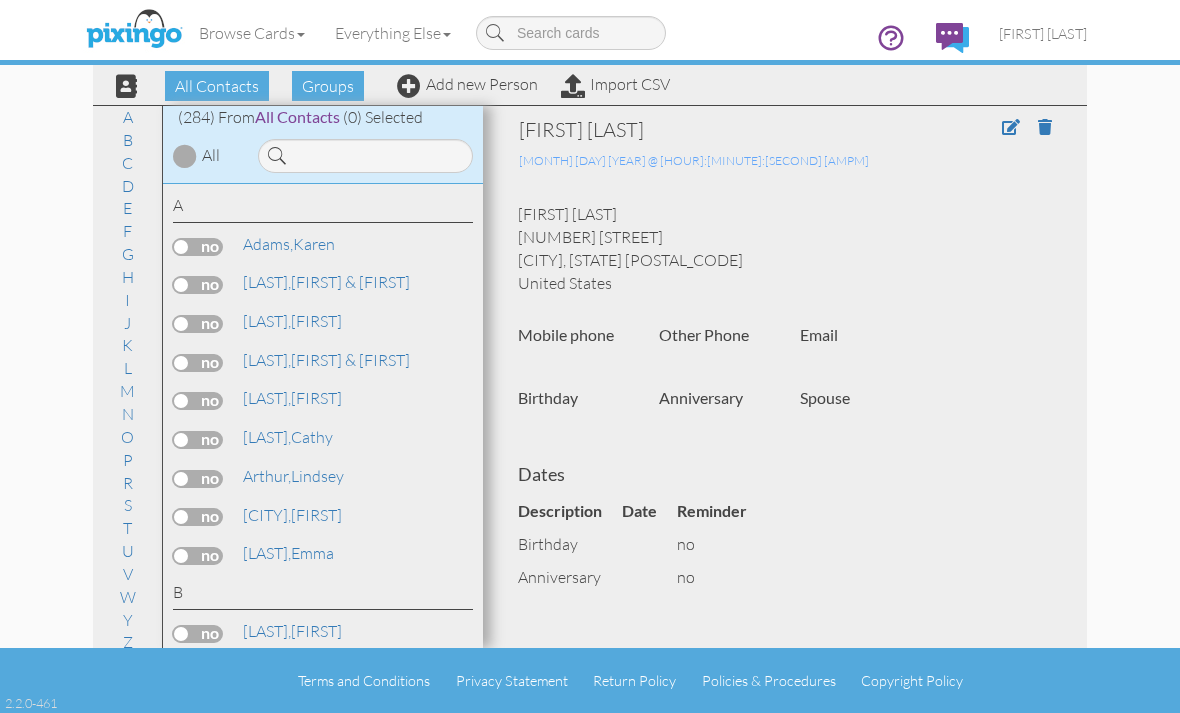 click on "P" at bounding box center (128, 460) 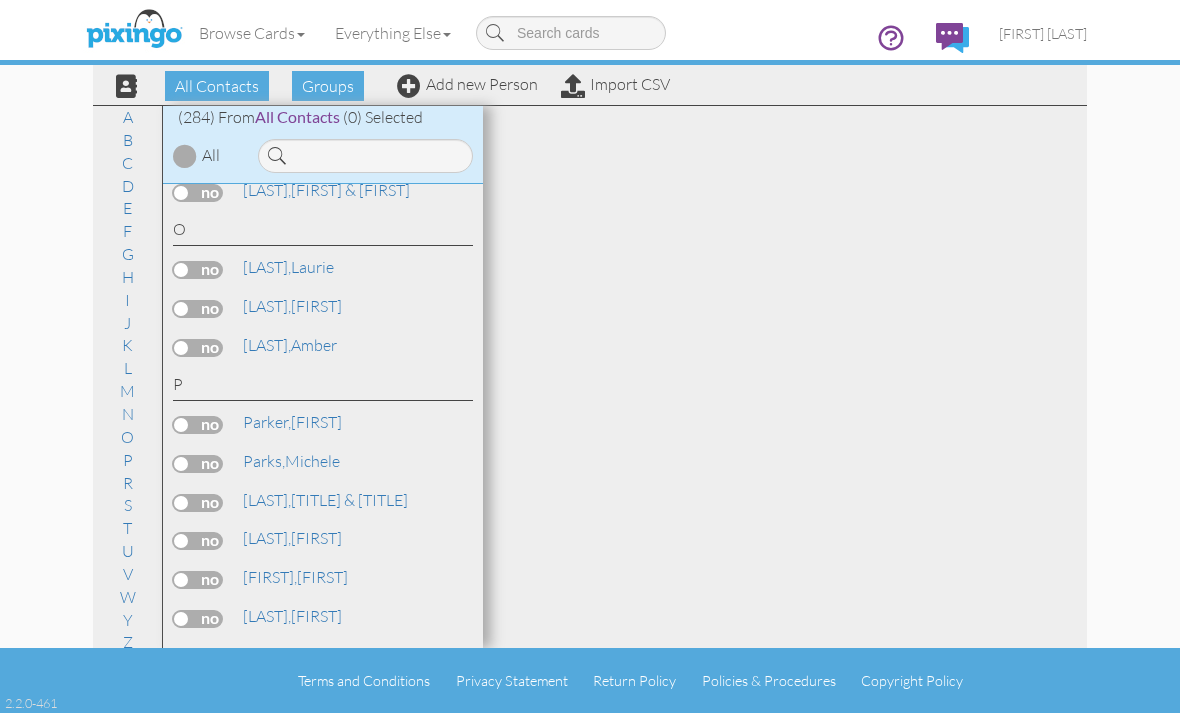 scroll, scrollTop: 7833, scrollLeft: 0, axis: vertical 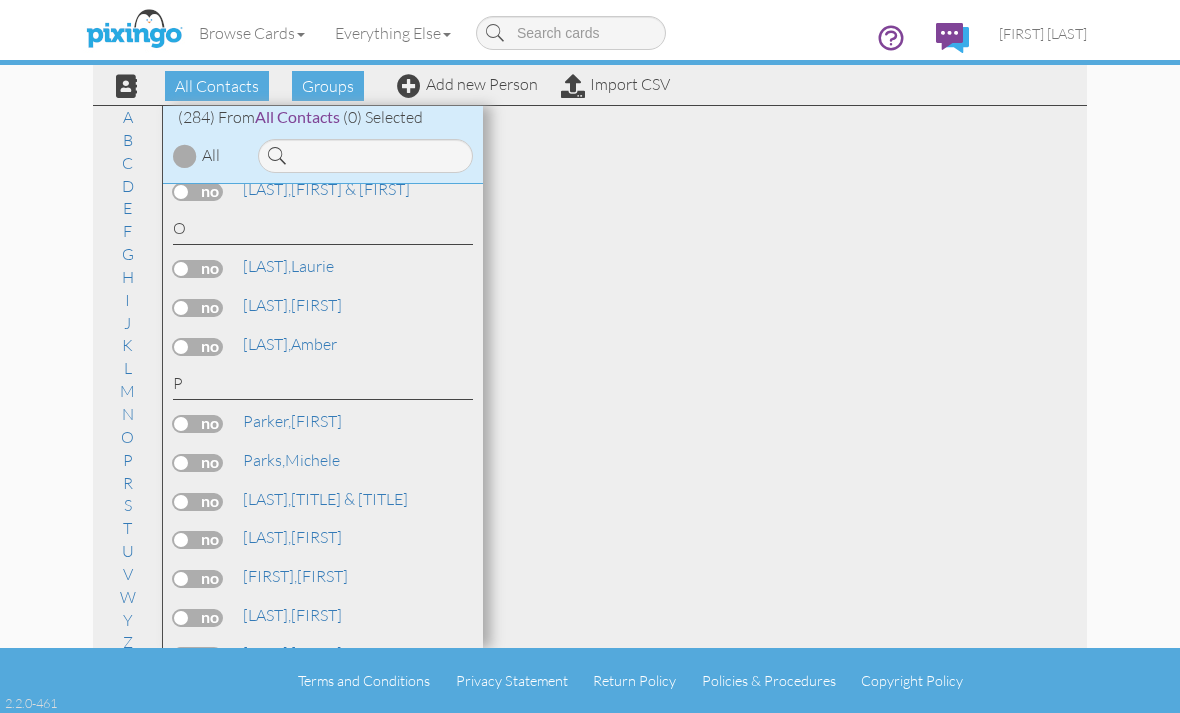 click on "Add new Person" at bounding box center (467, 84) 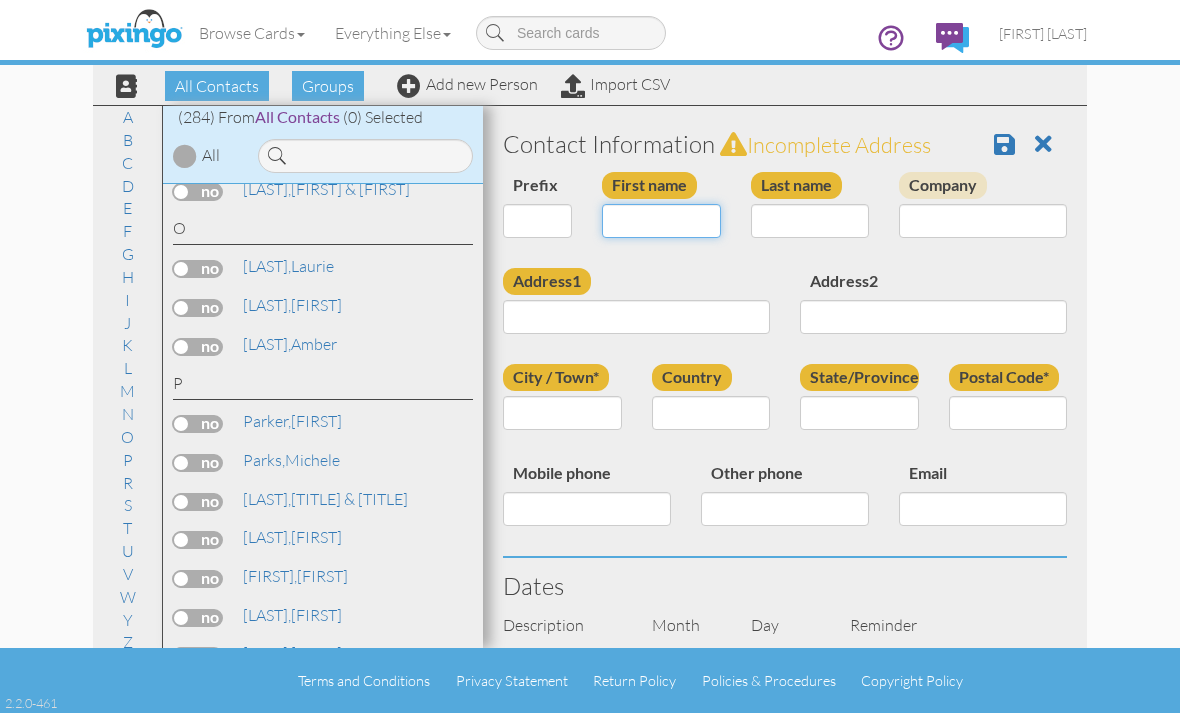 click on "First name" at bounding box center (661, 221) 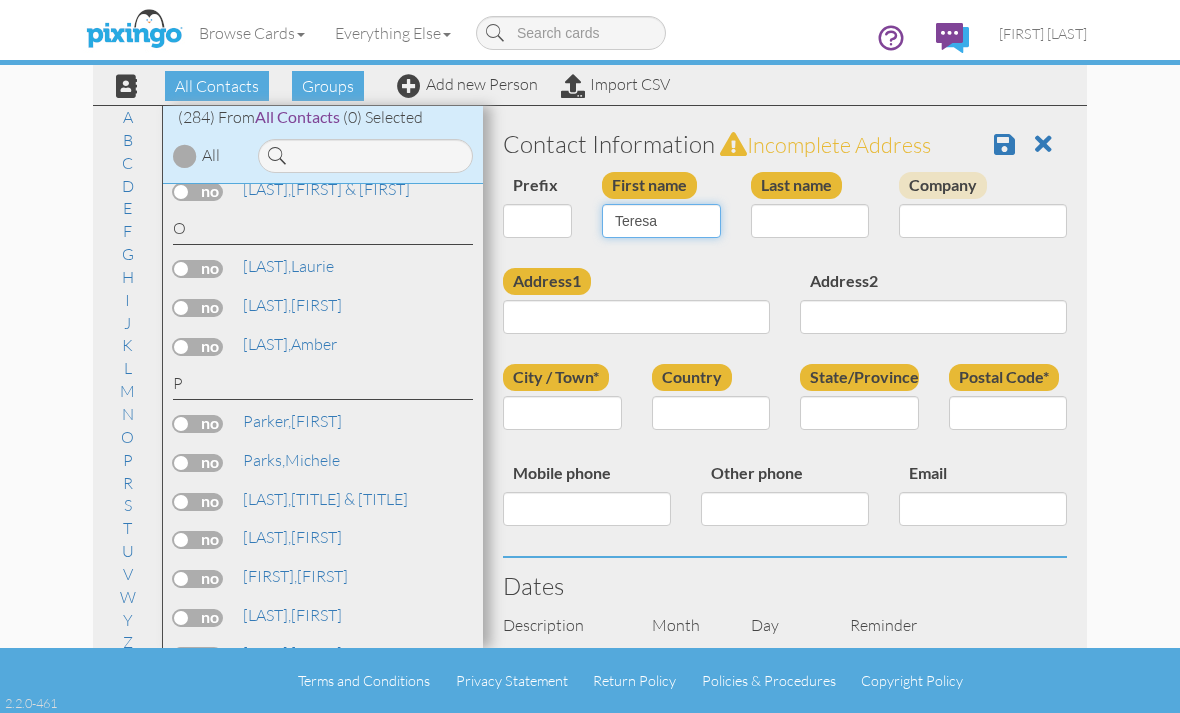 type on "Teresa" 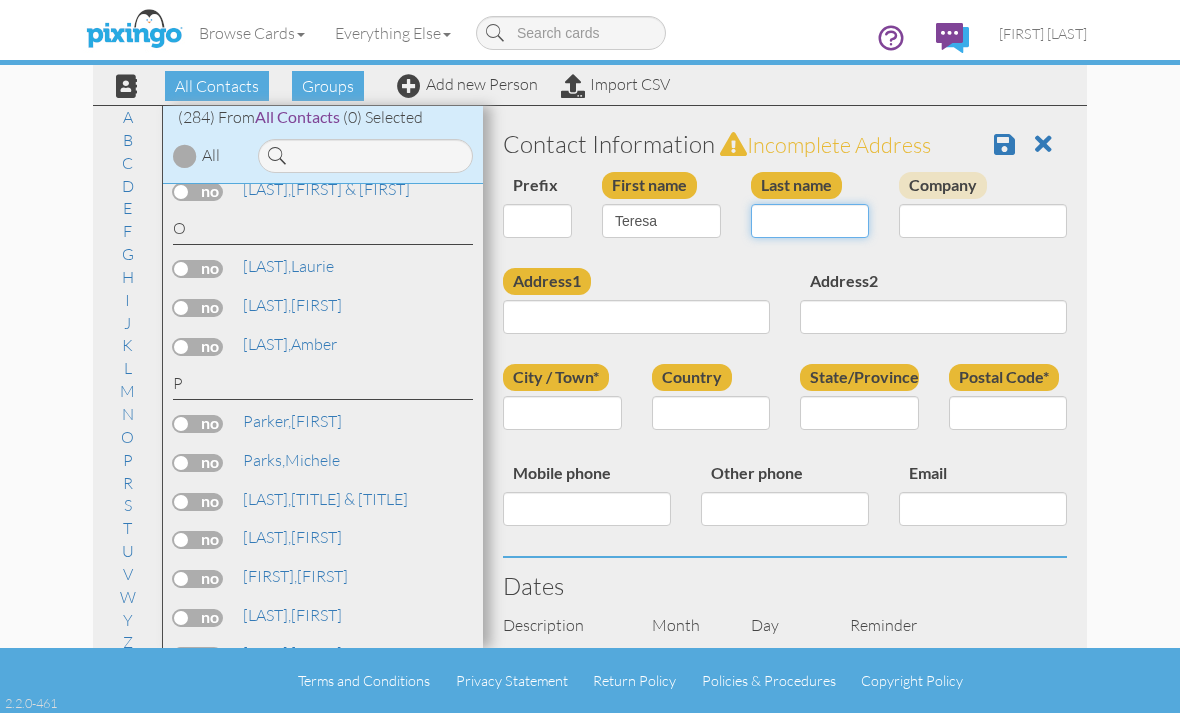 click on "Last name" at bounding box center (810, 221) 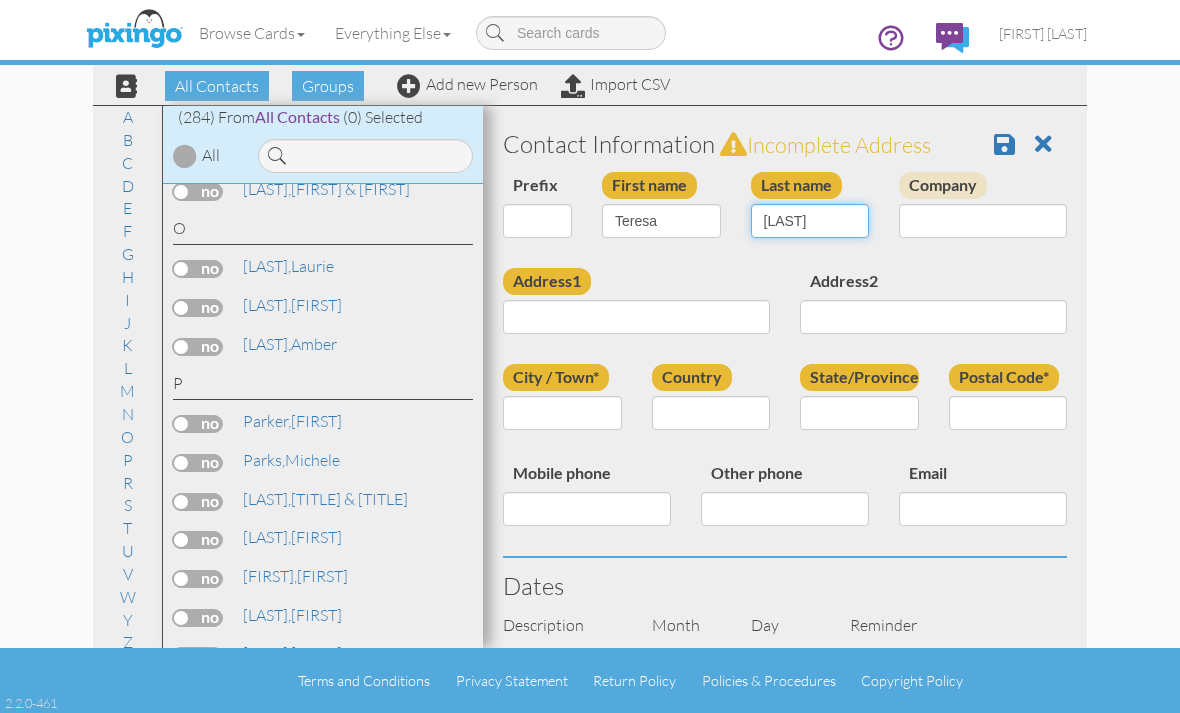 scroll, scrollTop: 73, scrollLeft: 0, axis: vertical 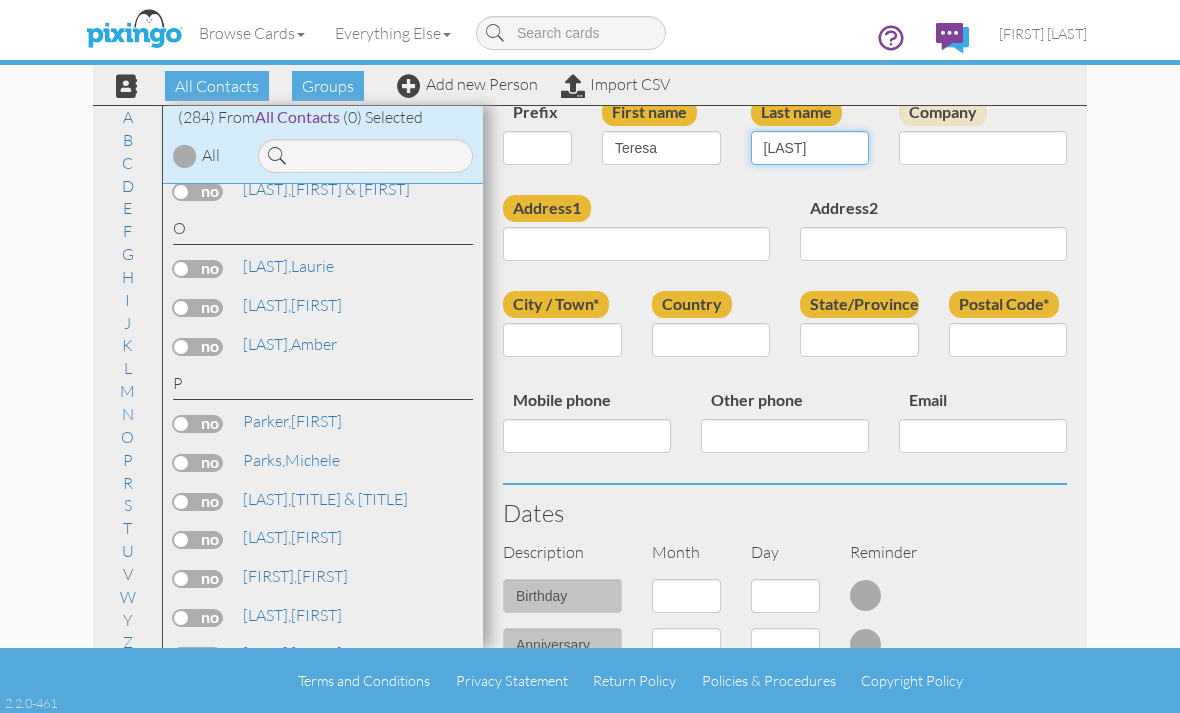 type on "[LAST]" 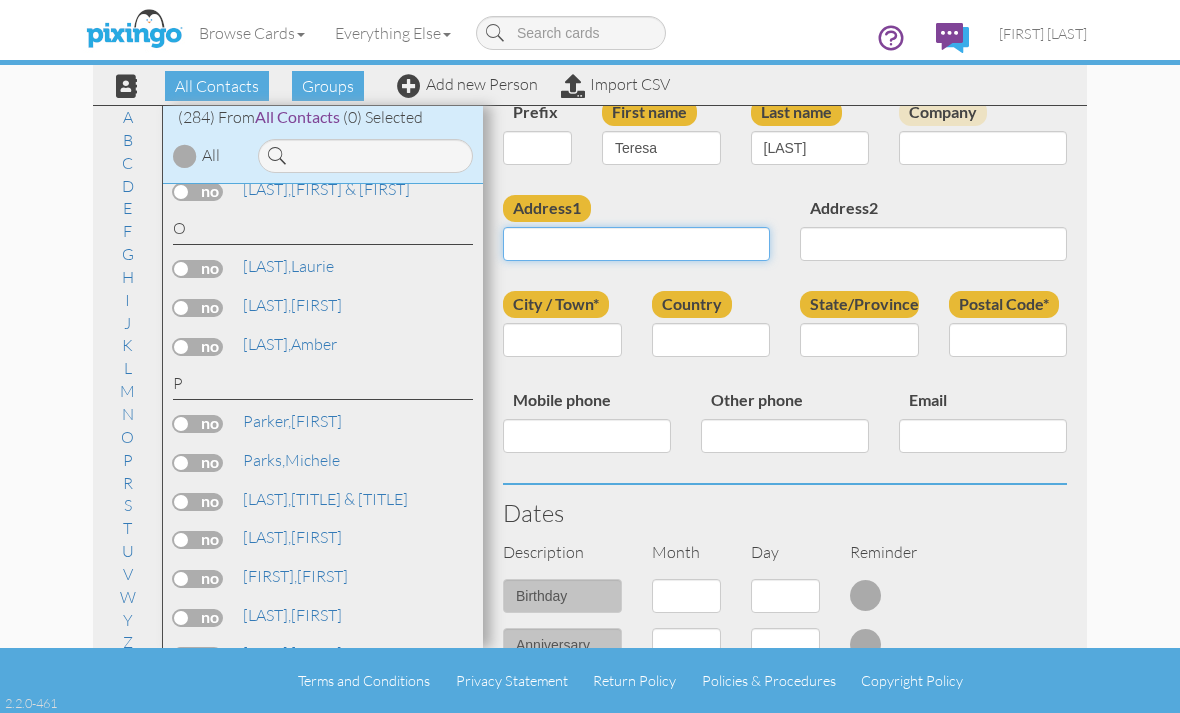 click on "Address1" at bounding box center (636, 244) 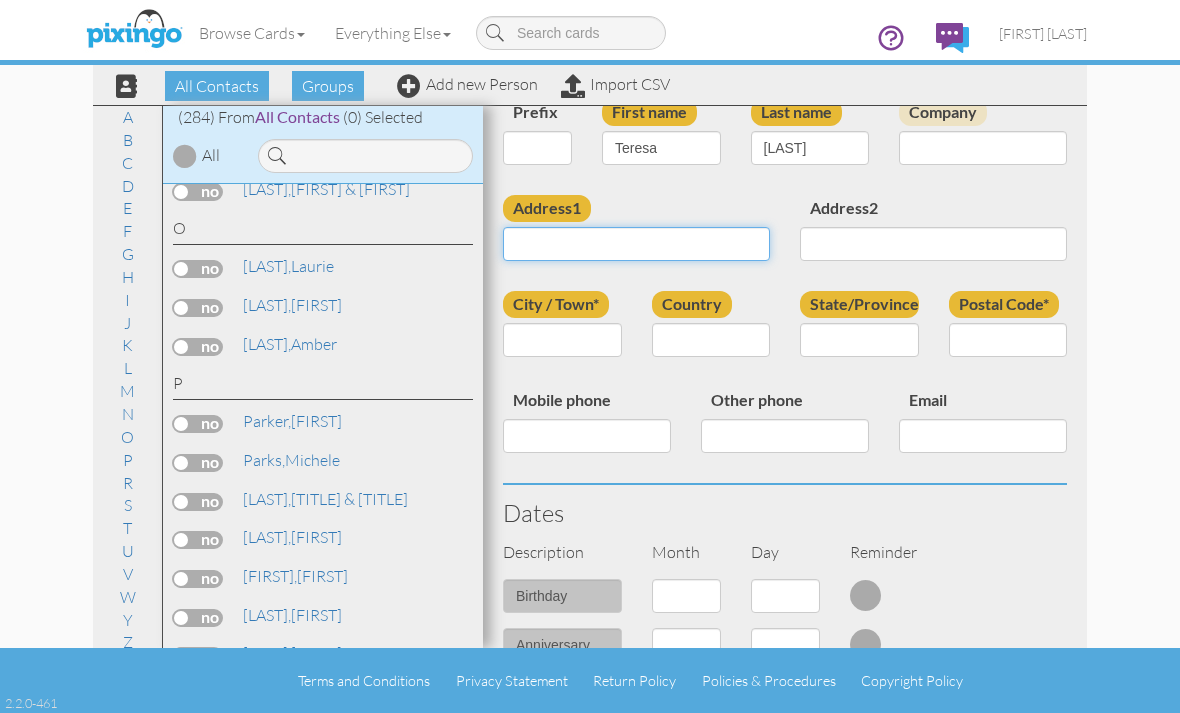 click on "Address1" at bounding box center [636, 244] 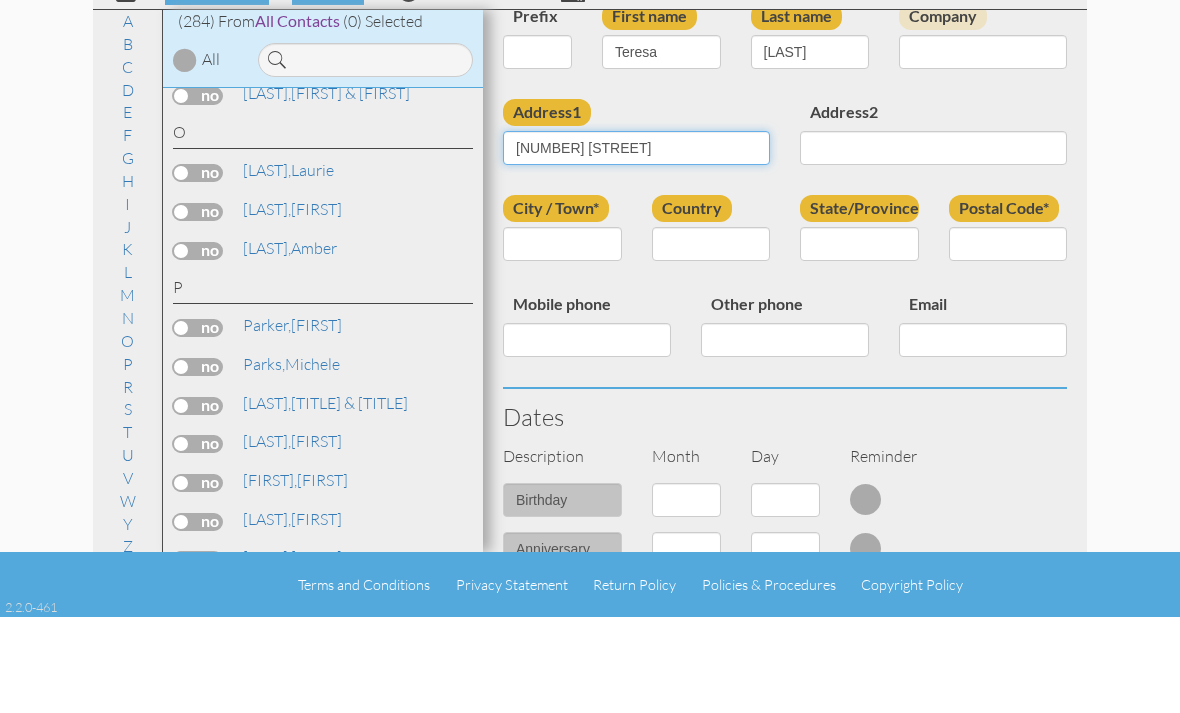 type on "[NUMBER] [STREET]" 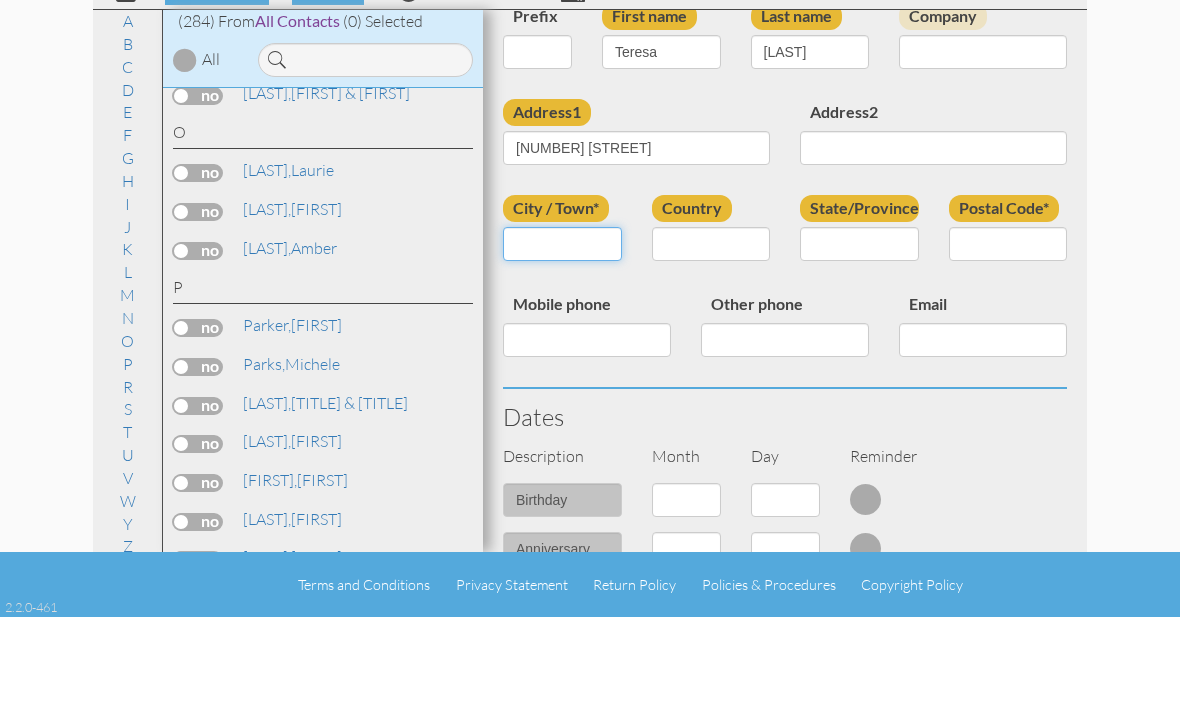 click on "City /
Town*" at bounding box center (562, 340) 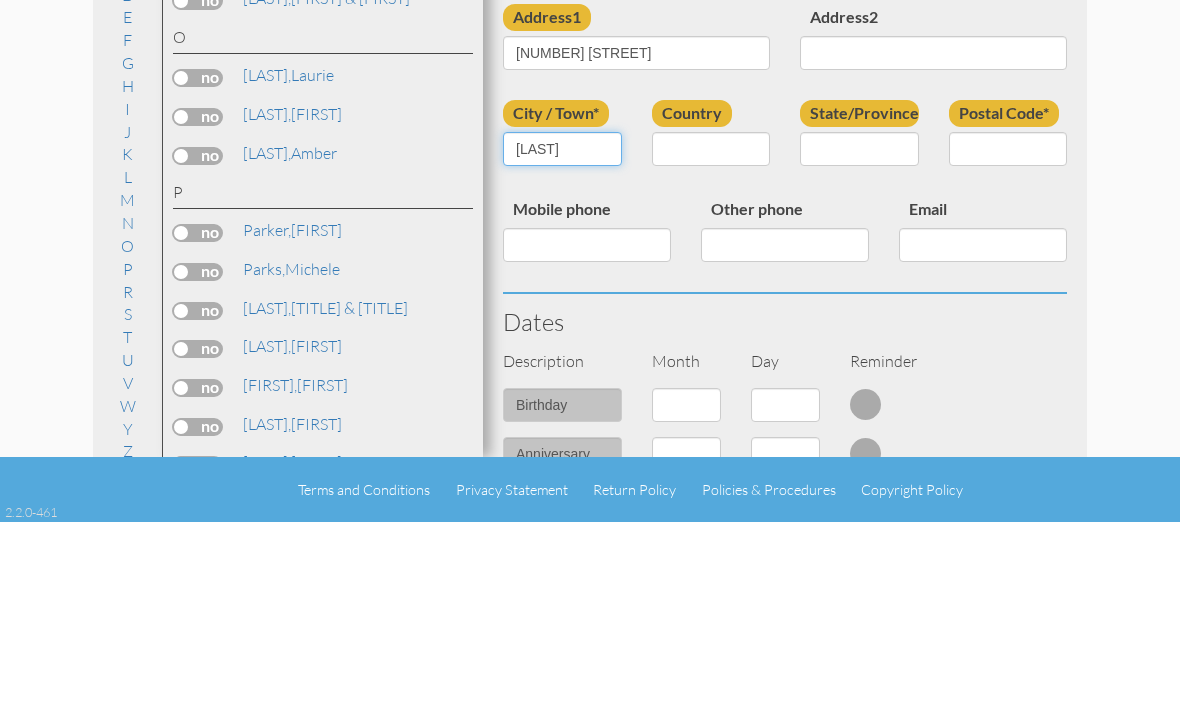 type on "[LAST]" 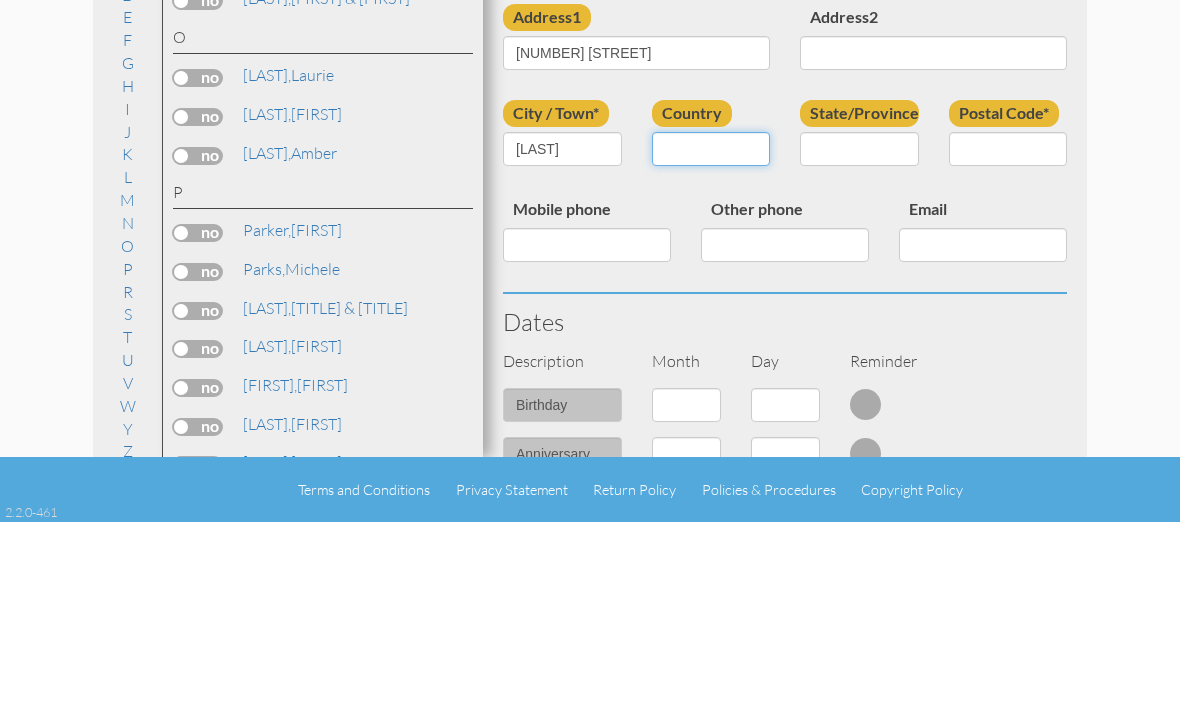 click on "United States -------------- Afghanistan Albania Algeria American Samoa Andorra Angola Anguilla Antarctica Antigua and Barbuda Argentina Armenia Aruba Australia Austria Azerbaijan Bahamas Bahrain Bangladesh Barbados Belarus Belgium Belize Benin Bermuda Bhutan Bolivia Bosnia and Herzegovina Botswana Bouvet Island Brazil British Indian Ocean Territory Brunei Darussalam Bulgaria Burkina Faso Burundi Cambodia Cameroon Canada Cape Verde Cayman Islands Central African Republic Chad Chile China Christmas Island Cocos (Keeling) Islands Colombia Comoros Congo Congo, The Democratic Republic of the Cook Islands Costa Rica Cote D'Ivoire Croatia Cuba Cyprus Czech Republic Denmark Djibouti Dominica Dominican Republic Ecuador Egypt El Salvador Equatorial Guinea Eritrea Estonia Ethiopia Falkland Islands (Malvinas) Faroe Islands Fiji Finland France French Guiana French Polynesia French Southern Territories Gabon Gambia Georgia Germany Ghana Gibraltar Greece Greenland Grenada Guadeloupe Guam Guatemala Guernsey Guinea Guyana" at bounding box center (711, 340) 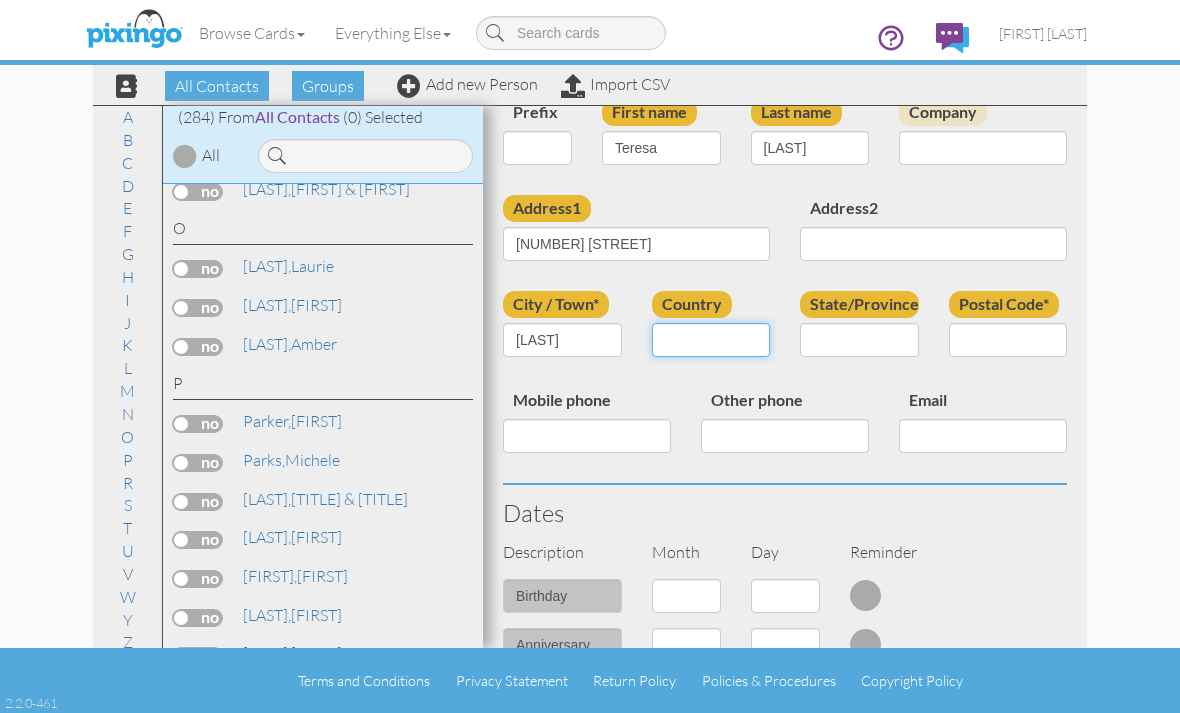 select on "object:1093" 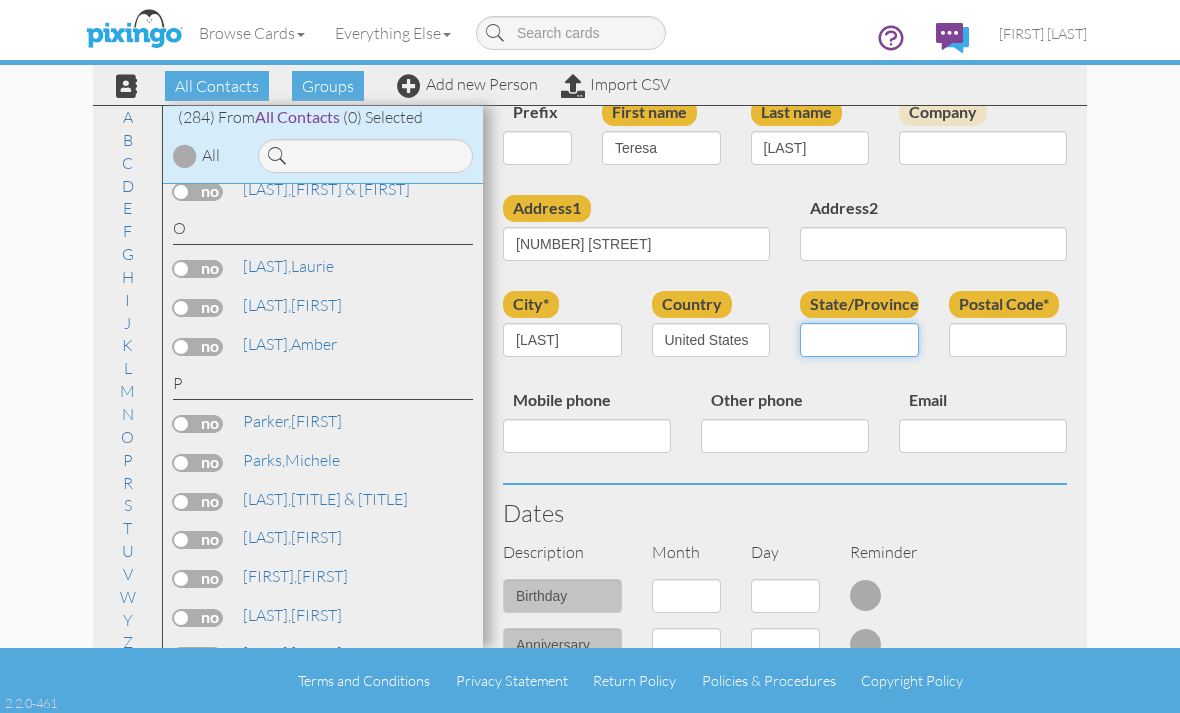 click on "AA (Military) AE (Military) Alabama Alaska American Samoa AP (Military) Arizona Arkansas California Colorado Connecticut Delaware District Of Columbia Federated States Of Micronesia Florida Georgia Guam Hawaii Idaho Illinois Indiana Iowa Kansas Kentucky Louisiana Maine Marshall Islands Maryland Massachusetts Michigan Minnesota Mississippi Missouri Montana Nebraska Nevada New Hampshire New Jersey New Mexico New York North Carolina North Dakota Northern Mariana Islands Ohio Oklahoma Oregon Palau Pennsylvania Puerto Rico Rhode Island South Carolina South Dakota Tennessee Texas Utah Vermont Virgin Islands Virginia Washington West Virginia Wisconsin Wyoming" at bounding box center [859, 340] 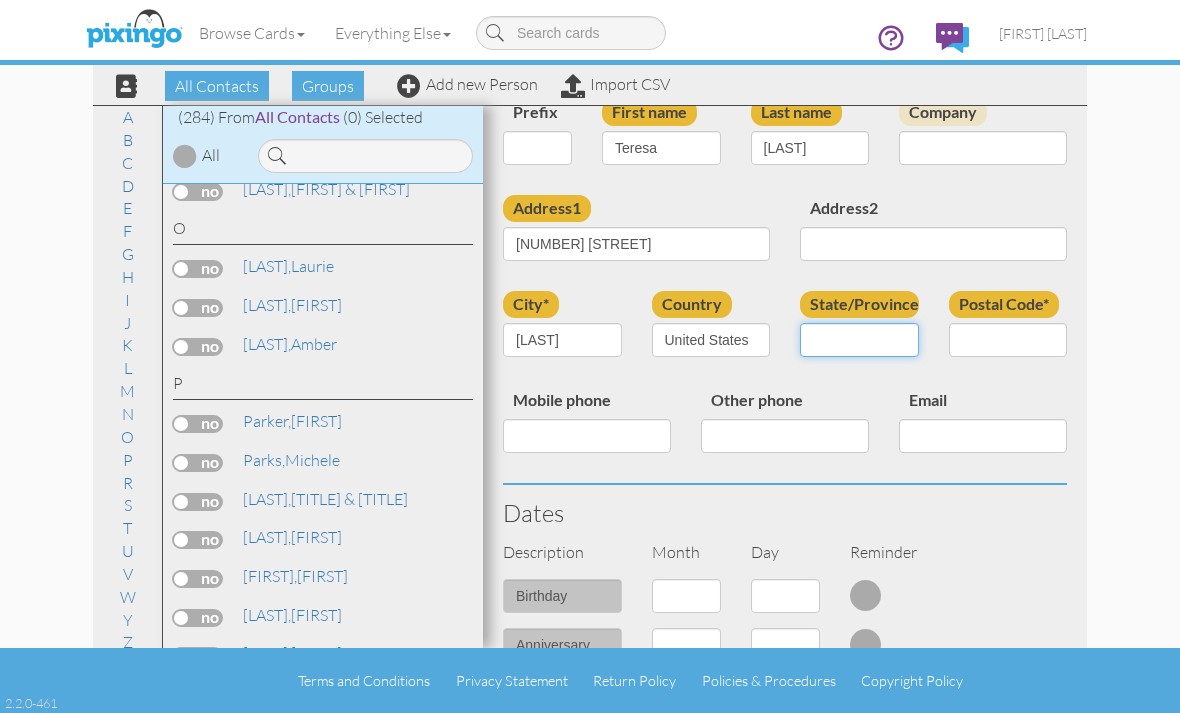 select on "object:1388" 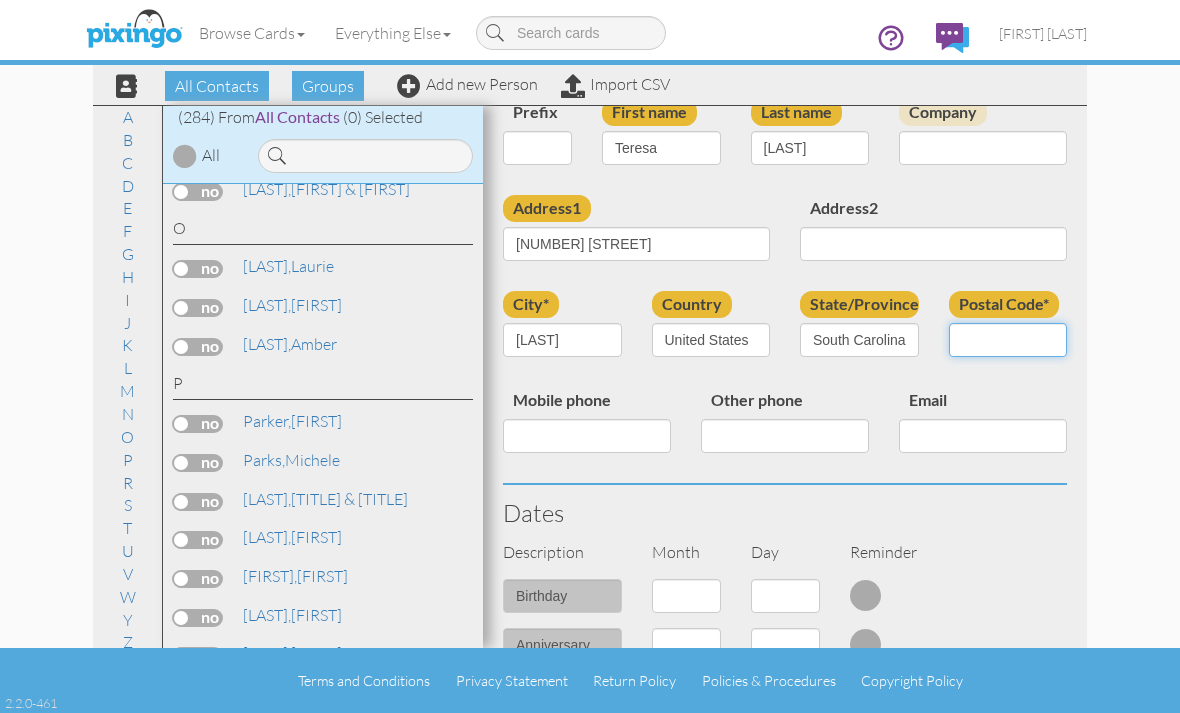click on "Postal Code*" at bounding box center [1008, 340] 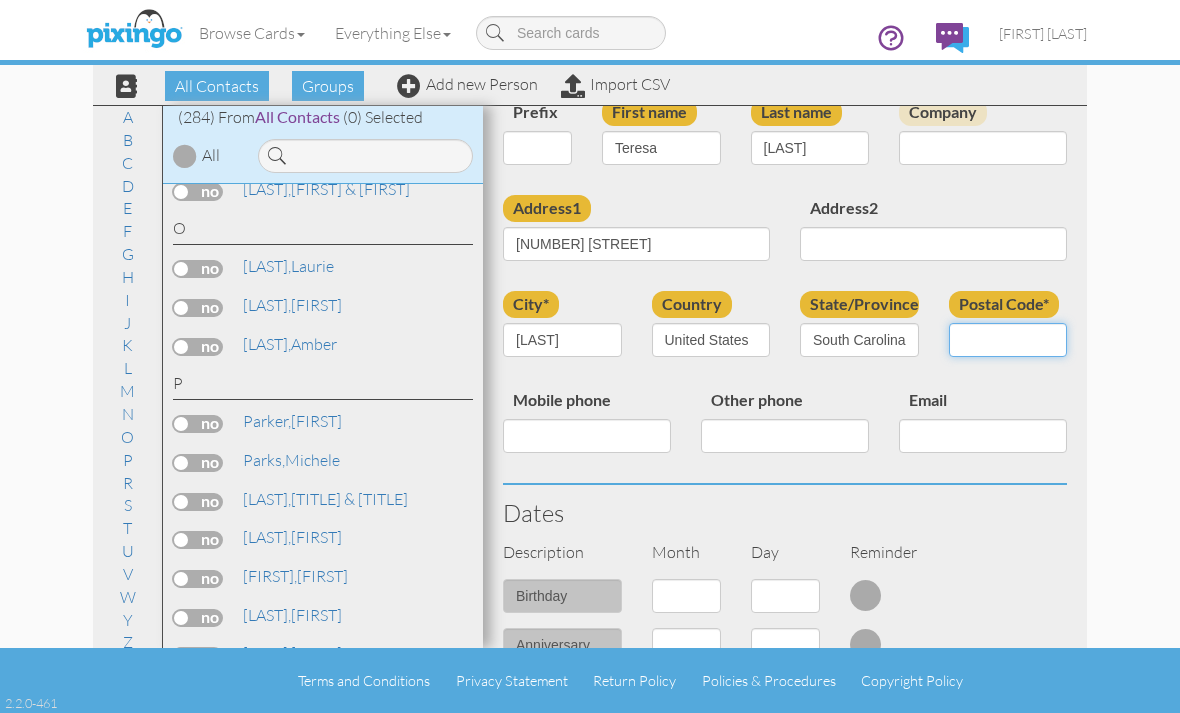 click on "Postal Code*" at bounding box center (1008, 340) 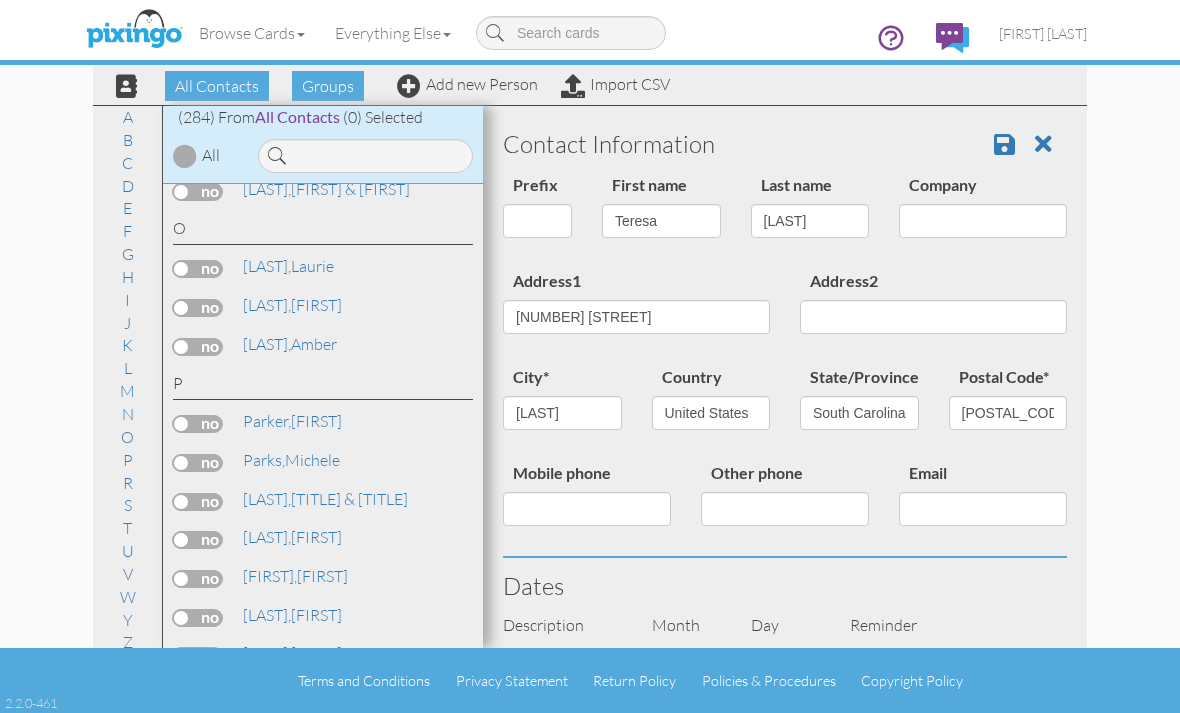 scroll, scrollTop: 0, scrollLeft: 0, axis: both 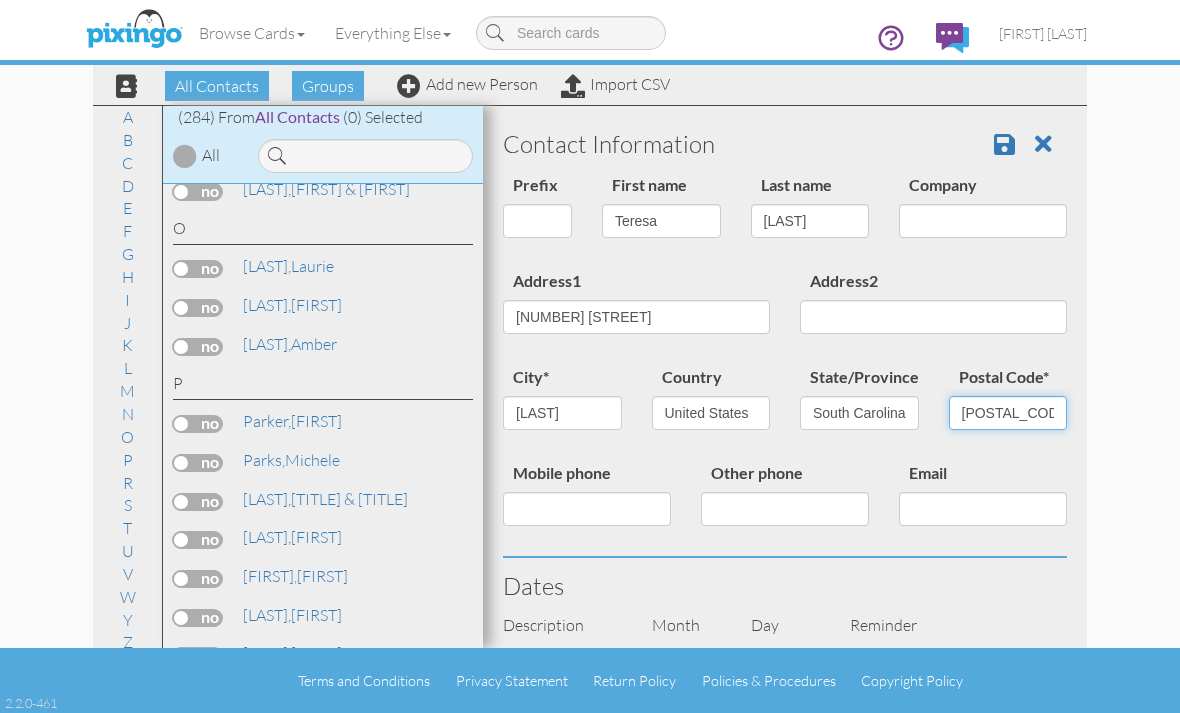 type on "[POSTAL_CODE]" 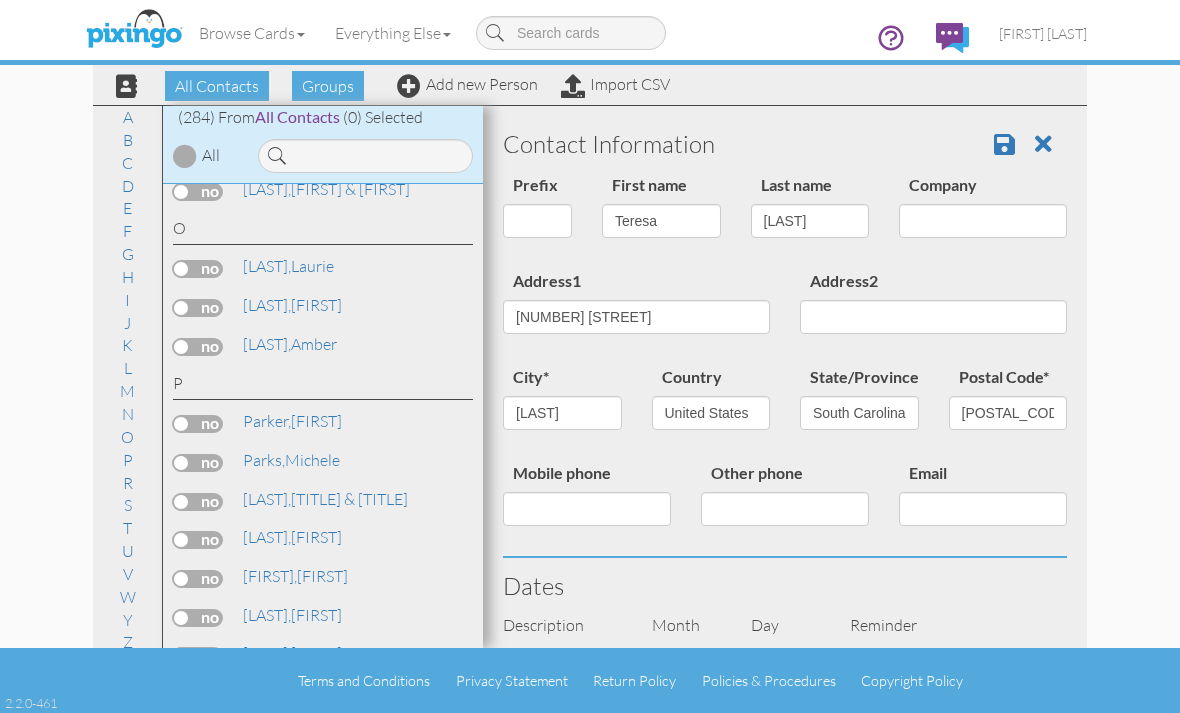 click at bounding box center [1004, 144] 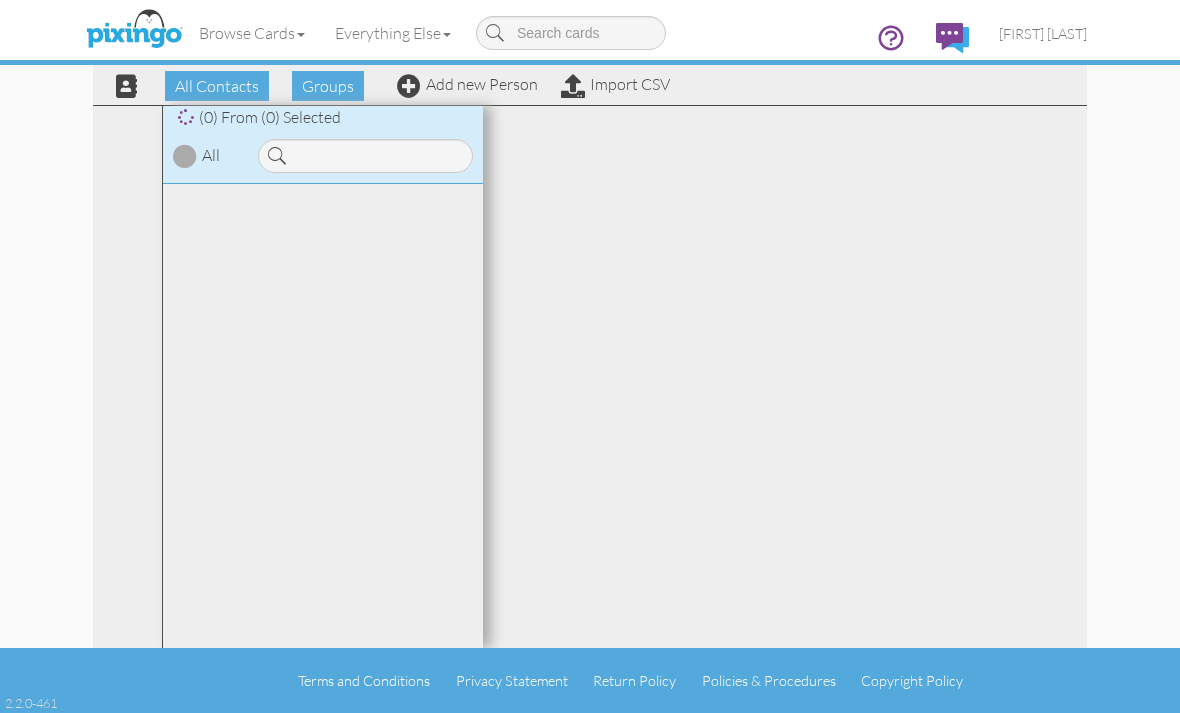 scroll, scrollTop: 0, scrollLeft: 0, axis: both 